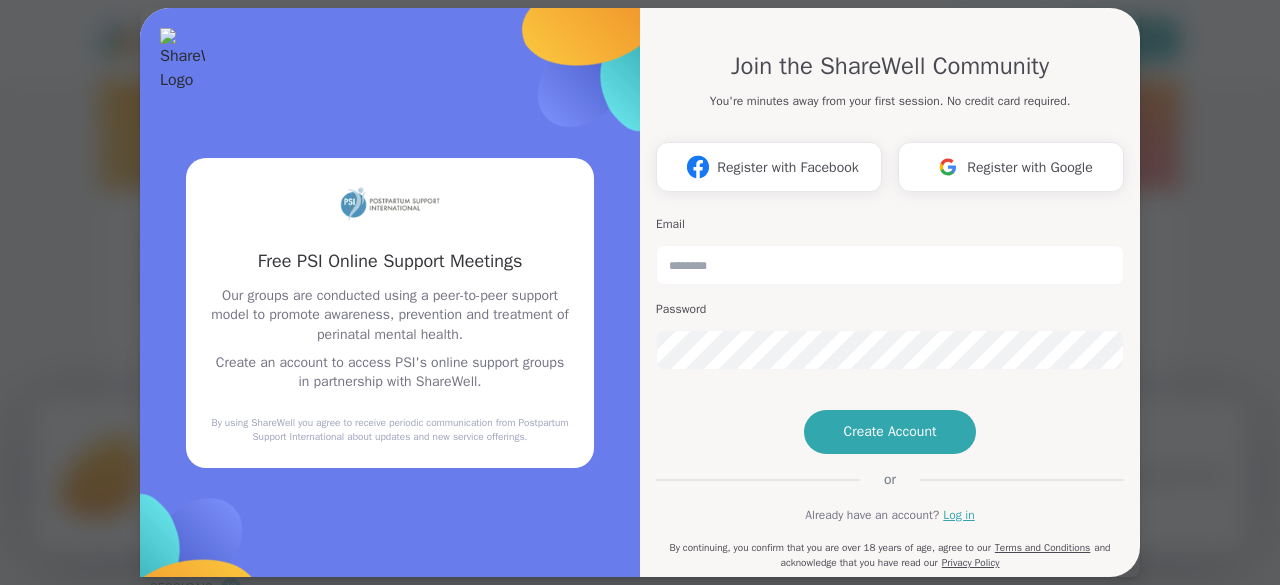 scroll, scrollTop: 0, scrollLeft: 0, axis: both 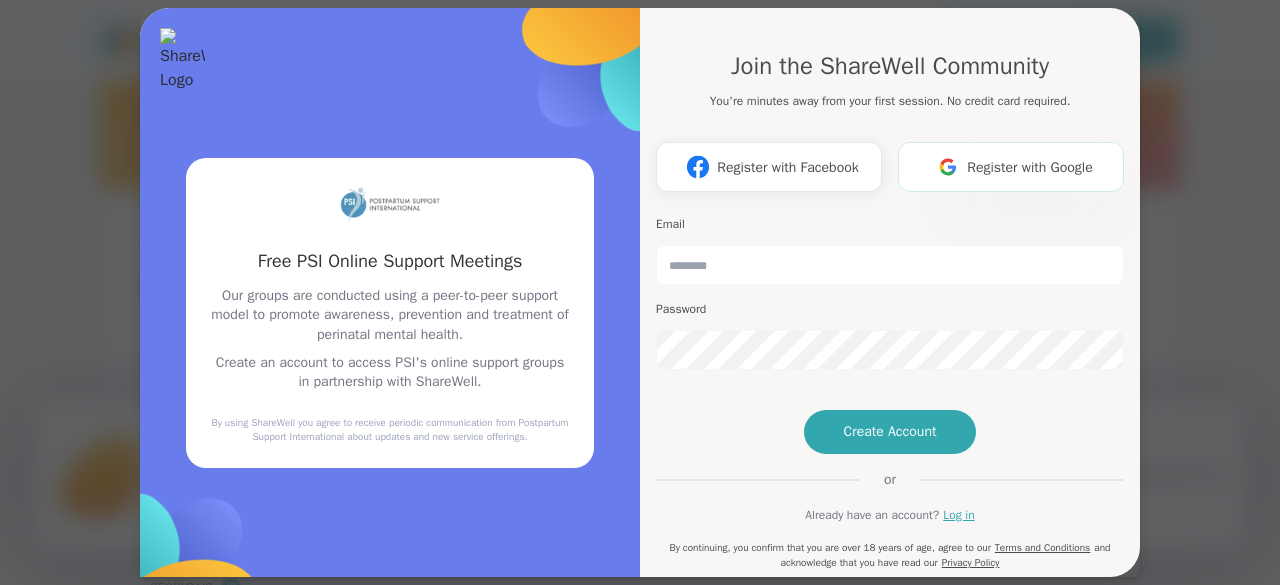 click on "Register with Google" at bounding box center (1030, 167) 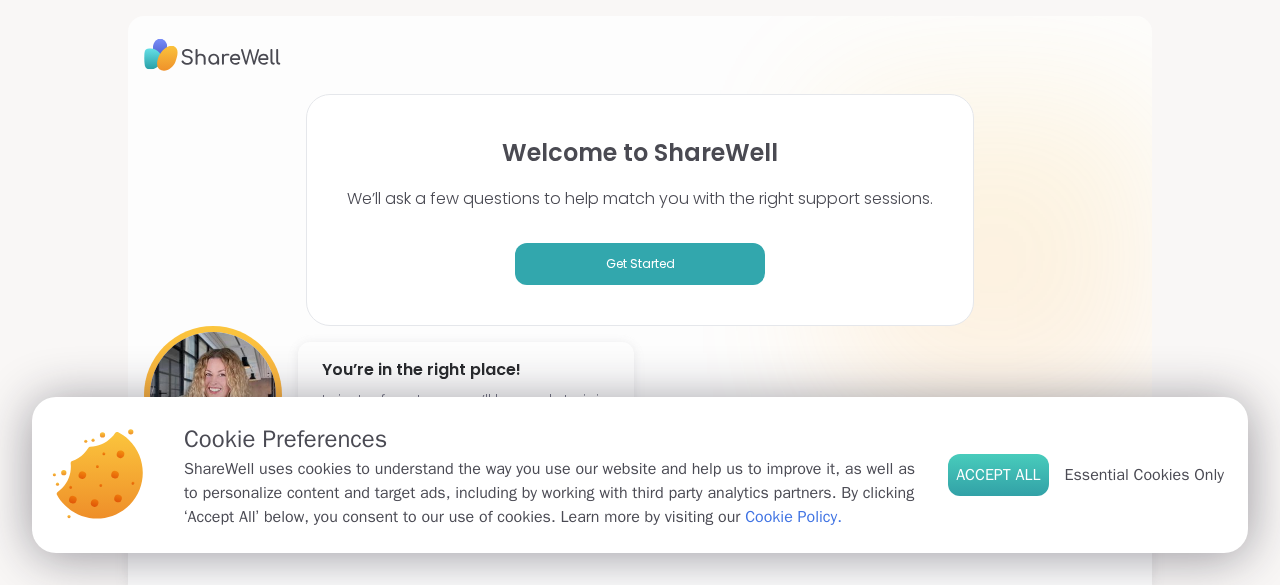 click on "Accept All" at bounding box center [998, 475] 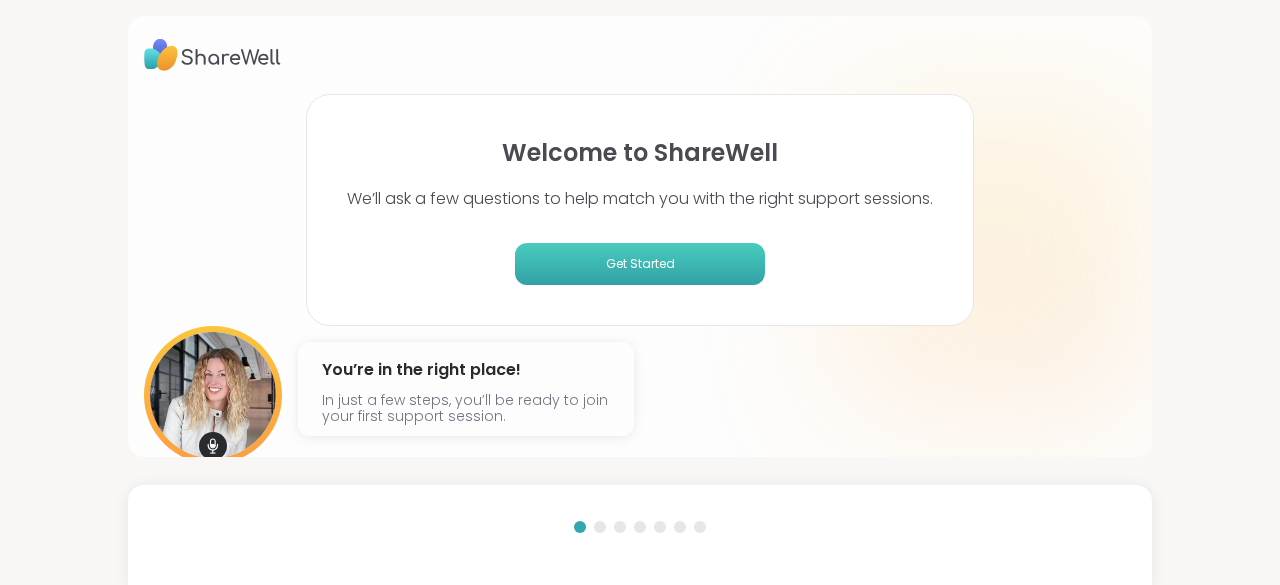 click on "Get Started" at bounding box center (640, 264) 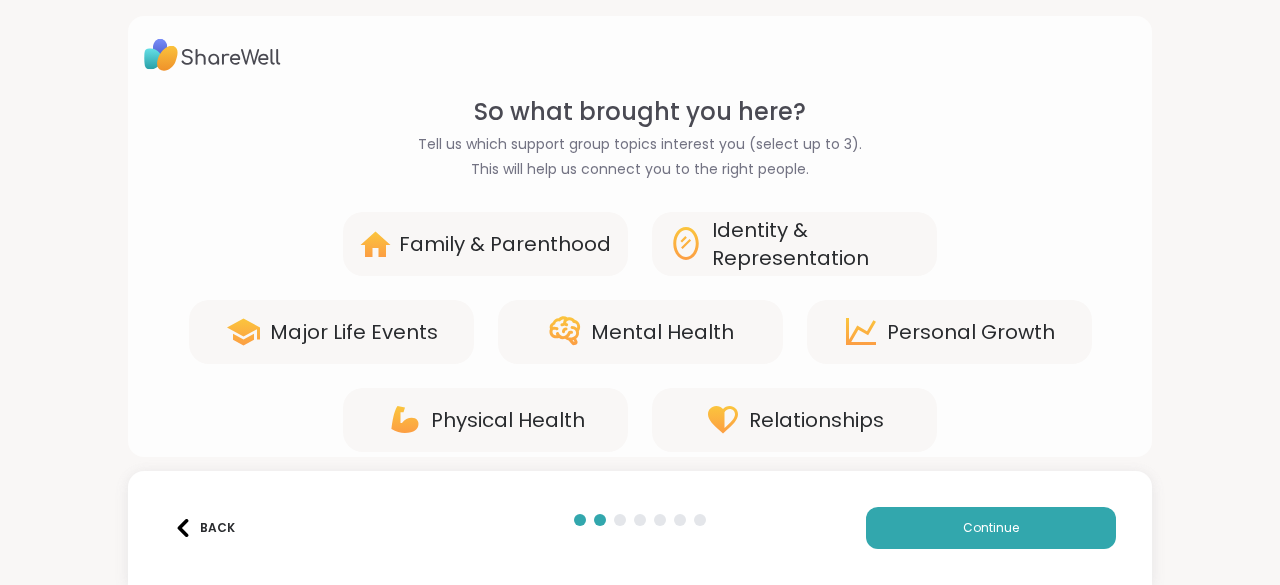 click on "Family & Parenthood" at bounding box center (505, 244) 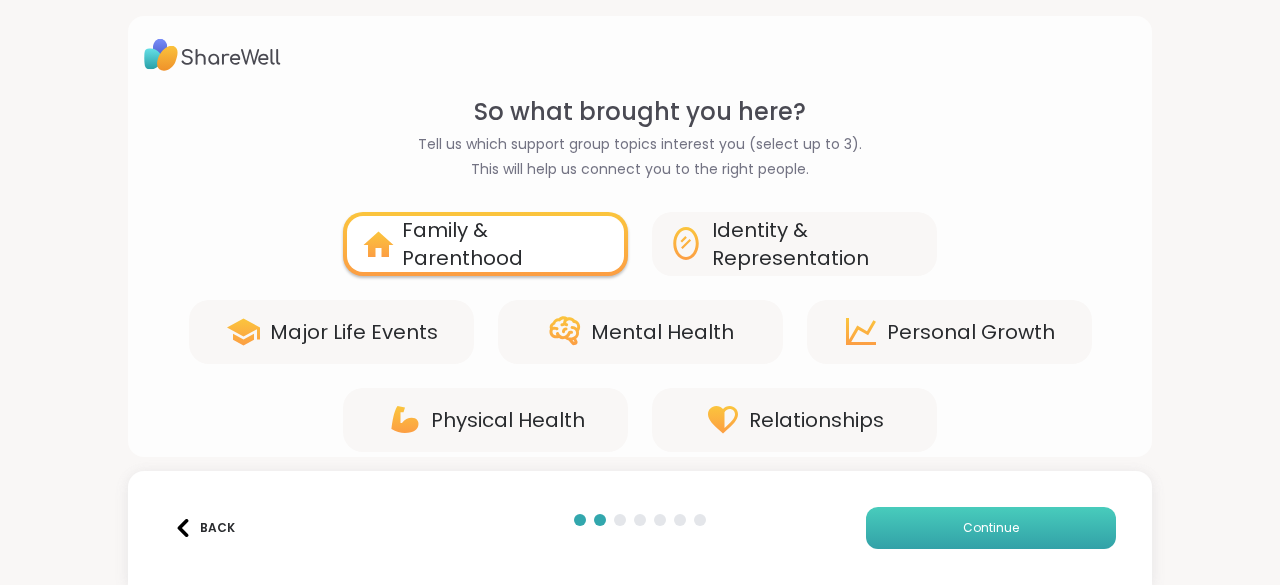 click on "Continue" at bounding box center (991, 528) 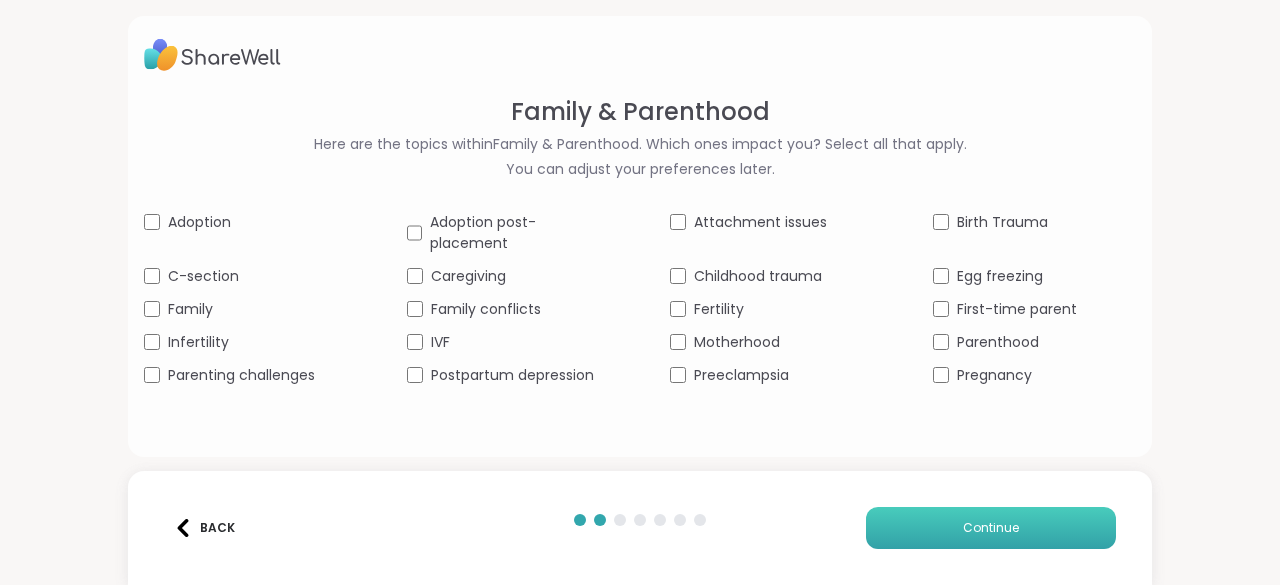 click on "Continue" at bounding box center (991, 528) 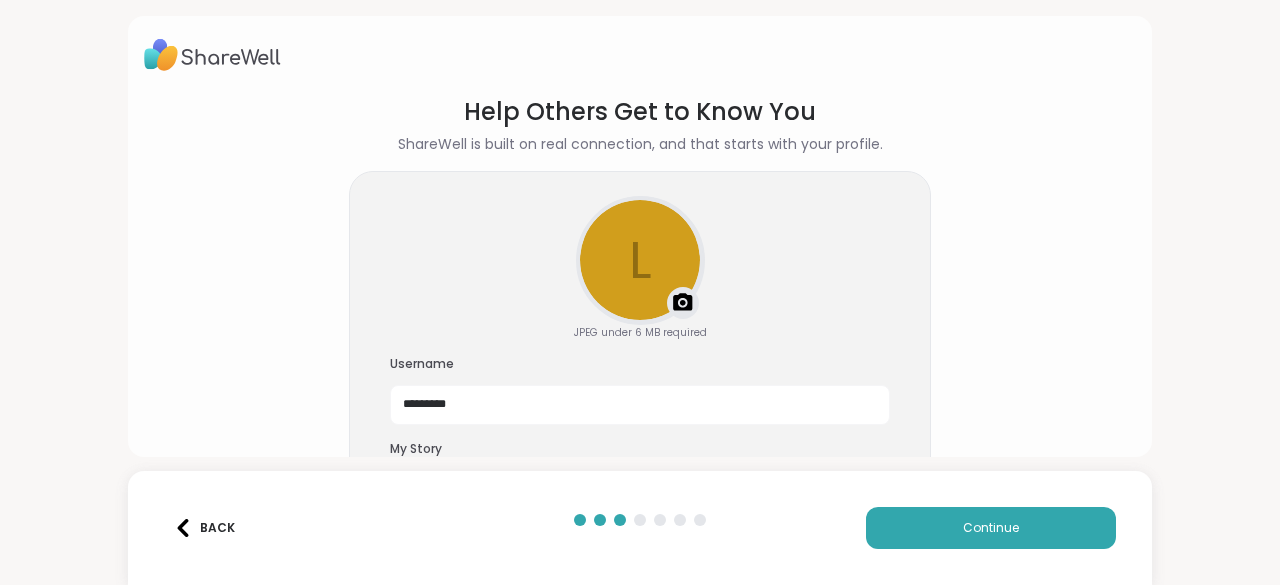 click on "Help Others Get to Know You ShareWell is built on real connection, and that starts with your profile. l Upload a profile photo JPEG under 6 MB required Username ********* My Story You can skip this step and update your profile anytime in Settings. Back Continue" at bounding box center [640, 292] 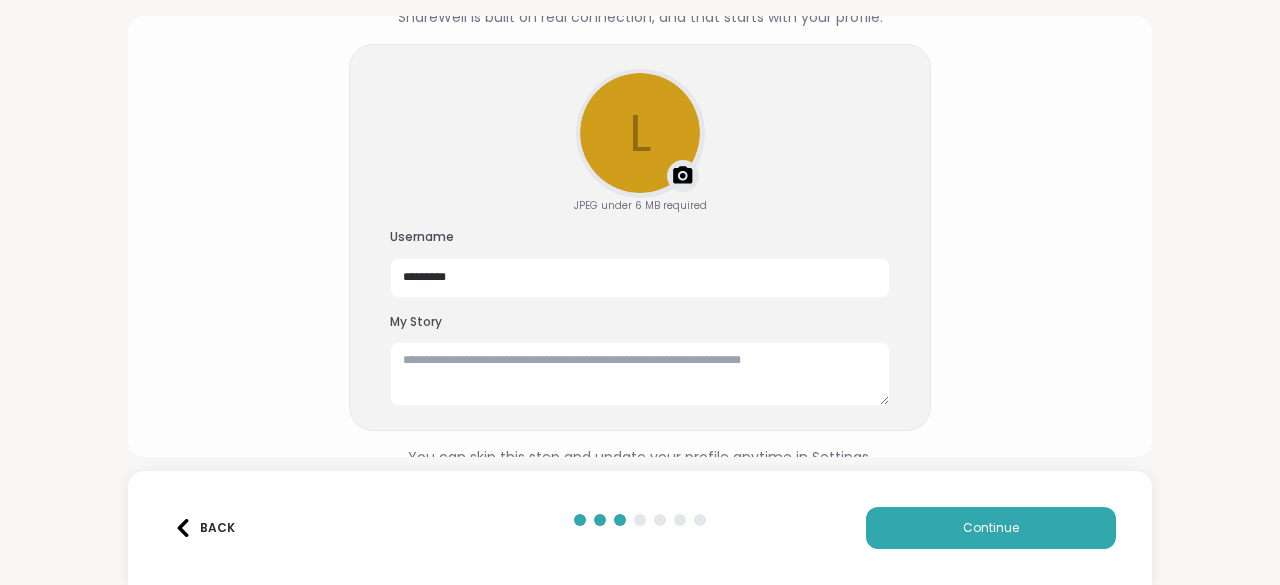 scroll, scrollTop: 137, scrollLeft: 0, axis: vertical 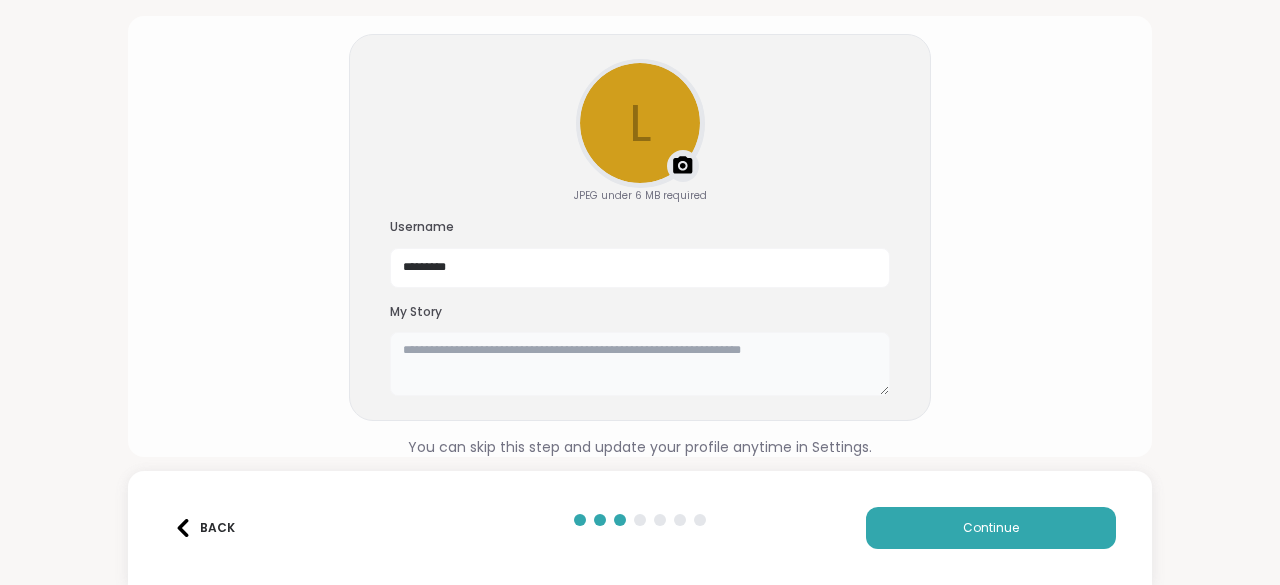 click at bounding box center (640, 364) 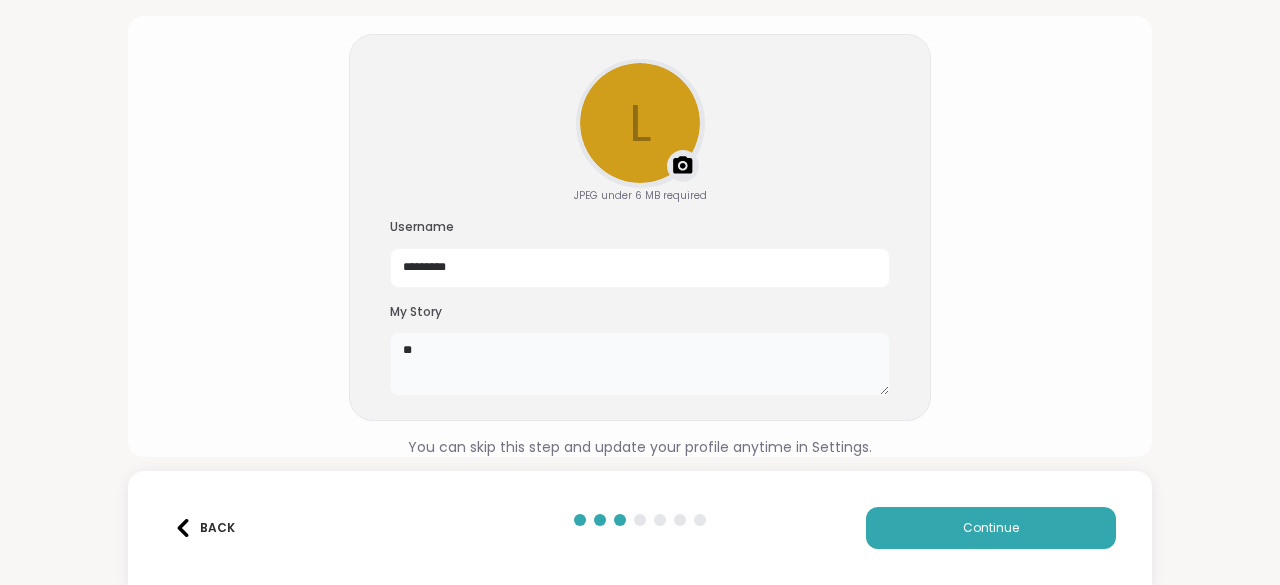type on "*" 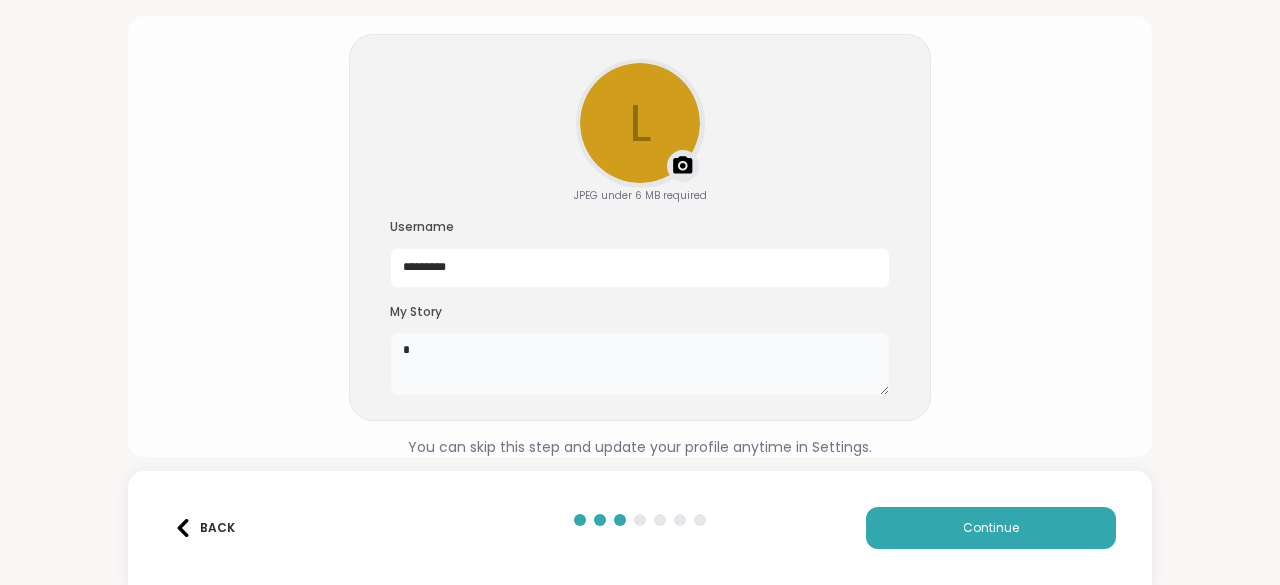 type 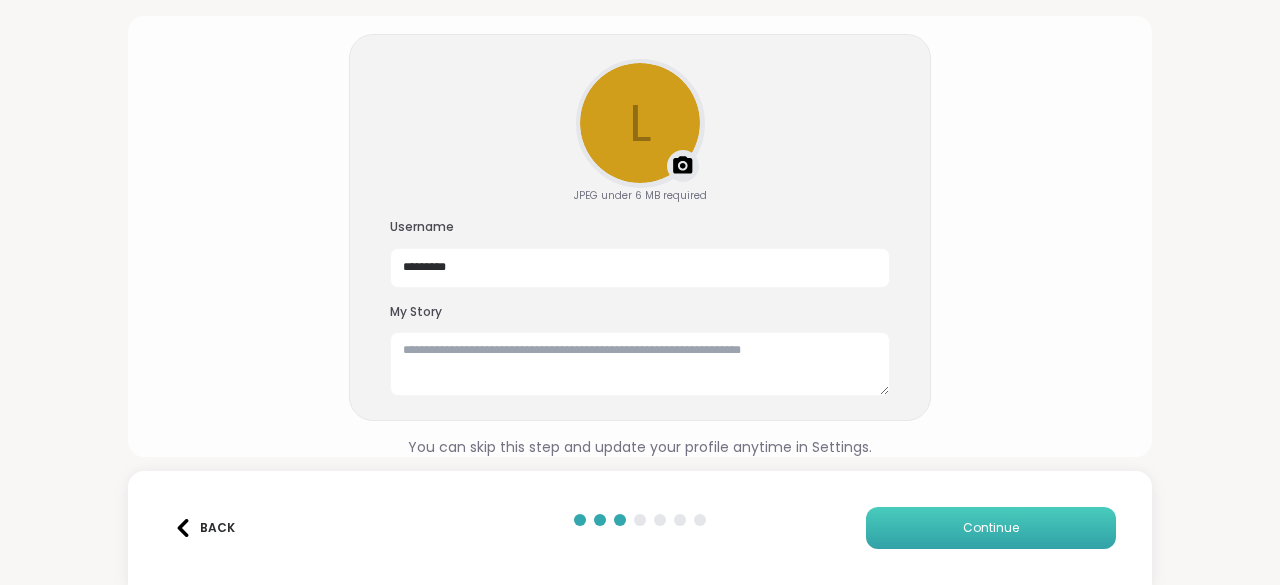 click on "Continue" at bounding box center [991, 528] 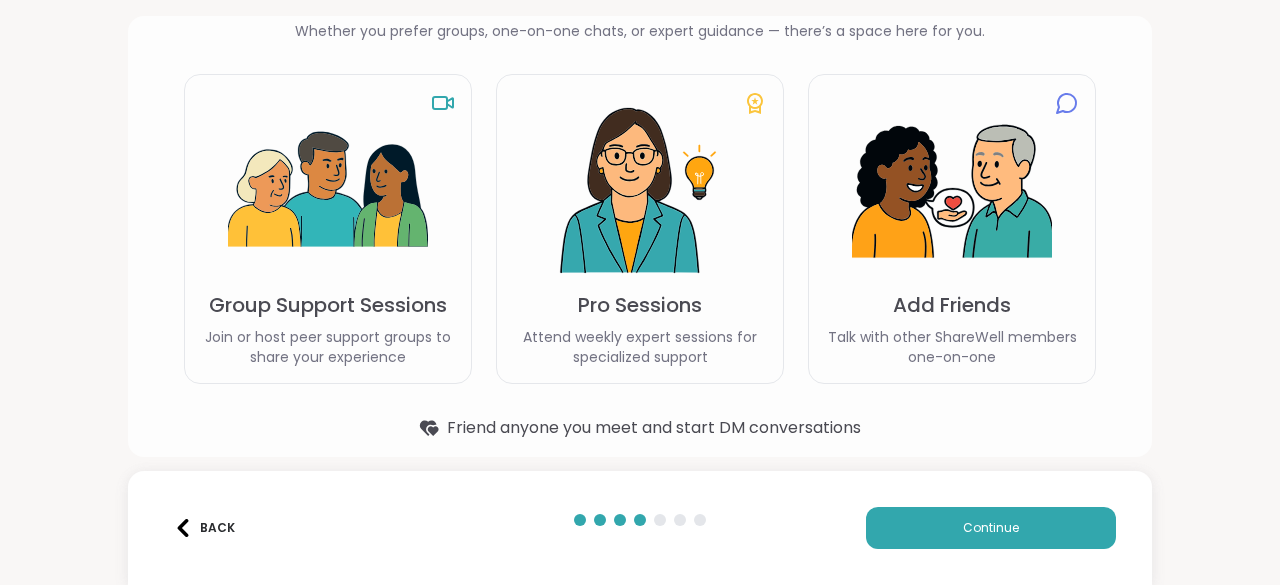 click on "Group Support Sessions" at bounding box center (328, 305) 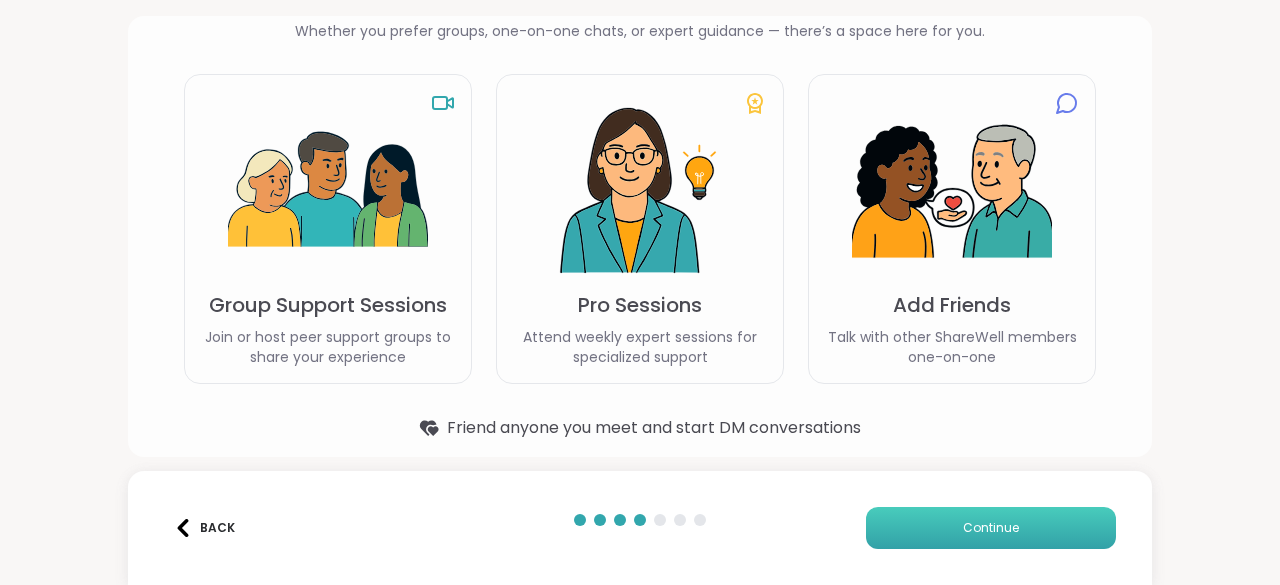 click on "Continue" at bounding box center [991, 528] 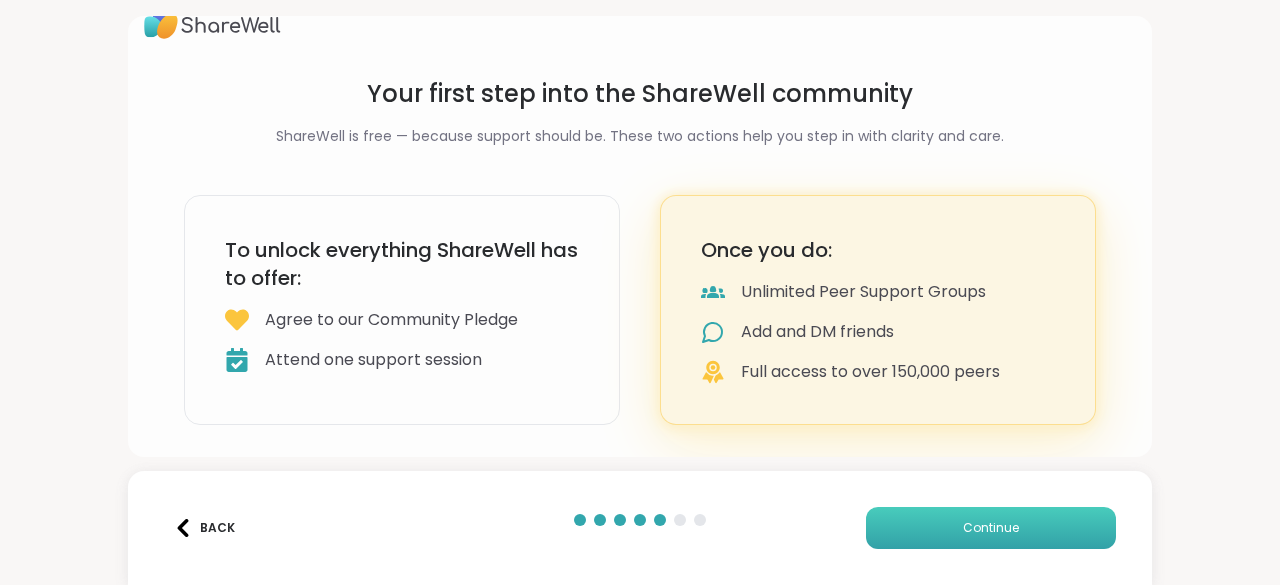 scroll, scrollTop: 30, scrollLeft: 0, axis: vertical 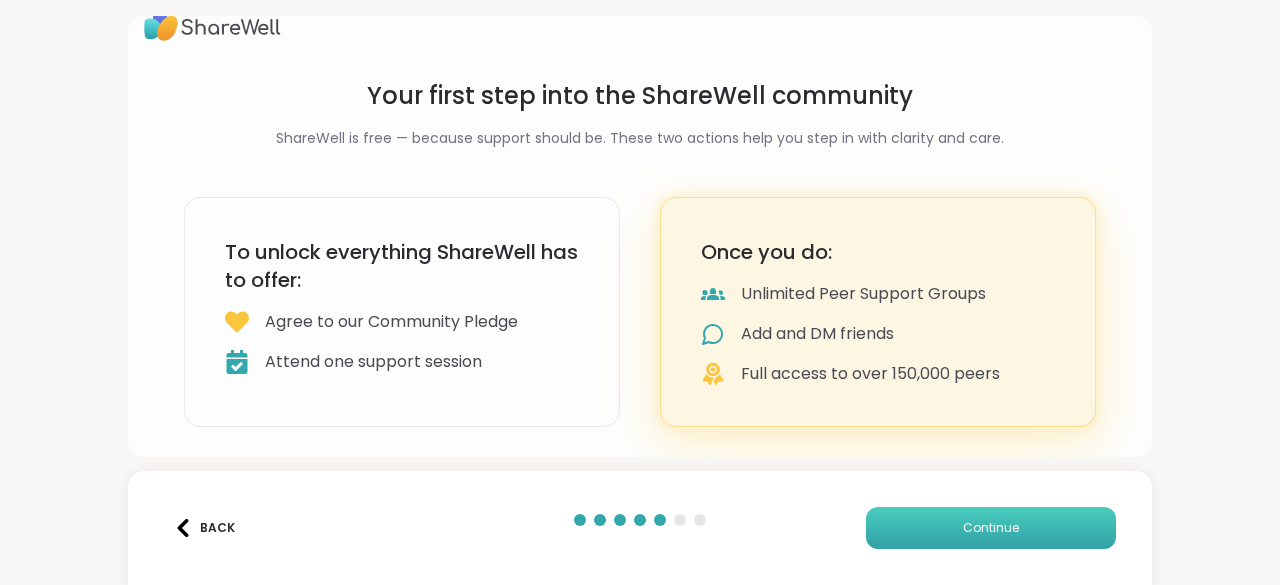 click on "Continue" at bounding box center (991, 528) 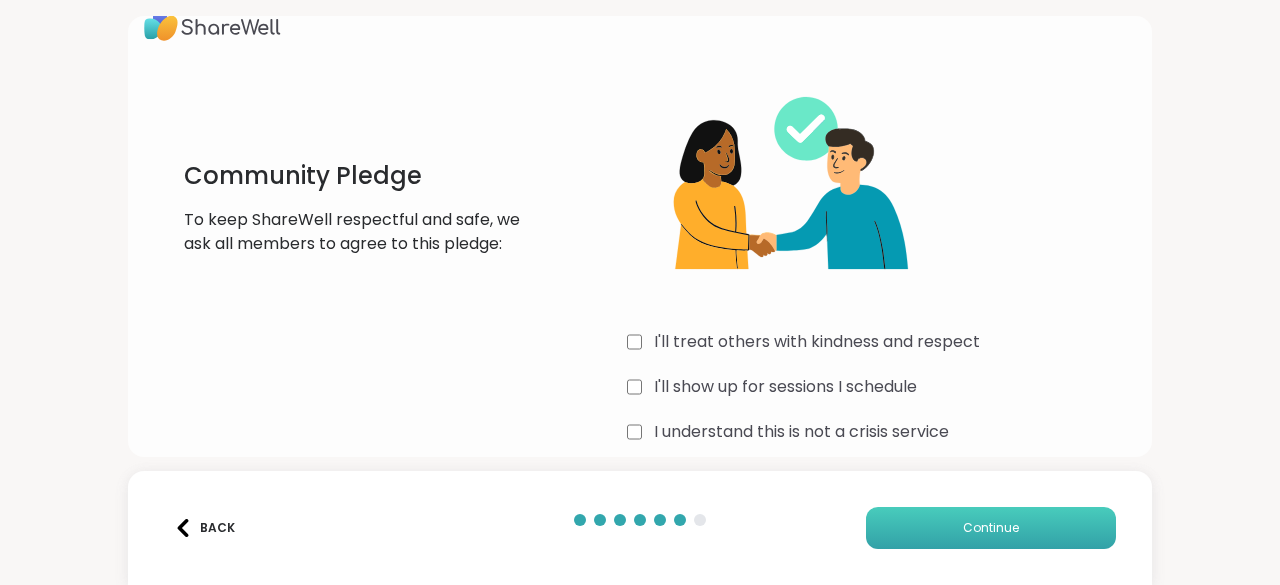 click on "Continue" at bounding box center (991, 528) 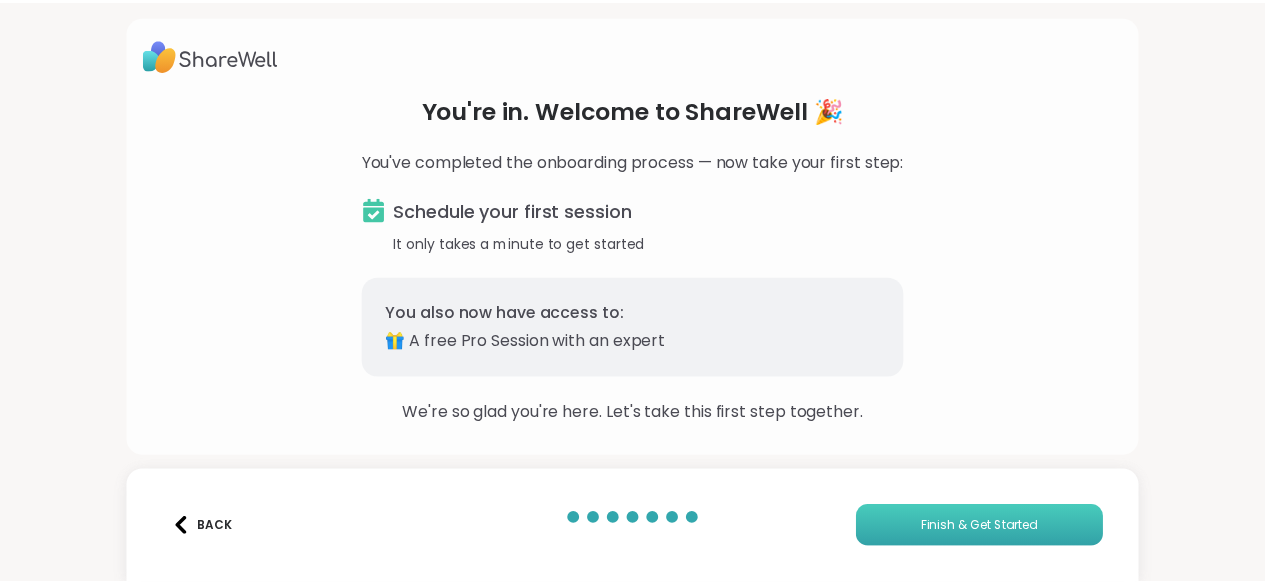 scroll, scrollTop: 0, scrollLeft: 0, axis: both 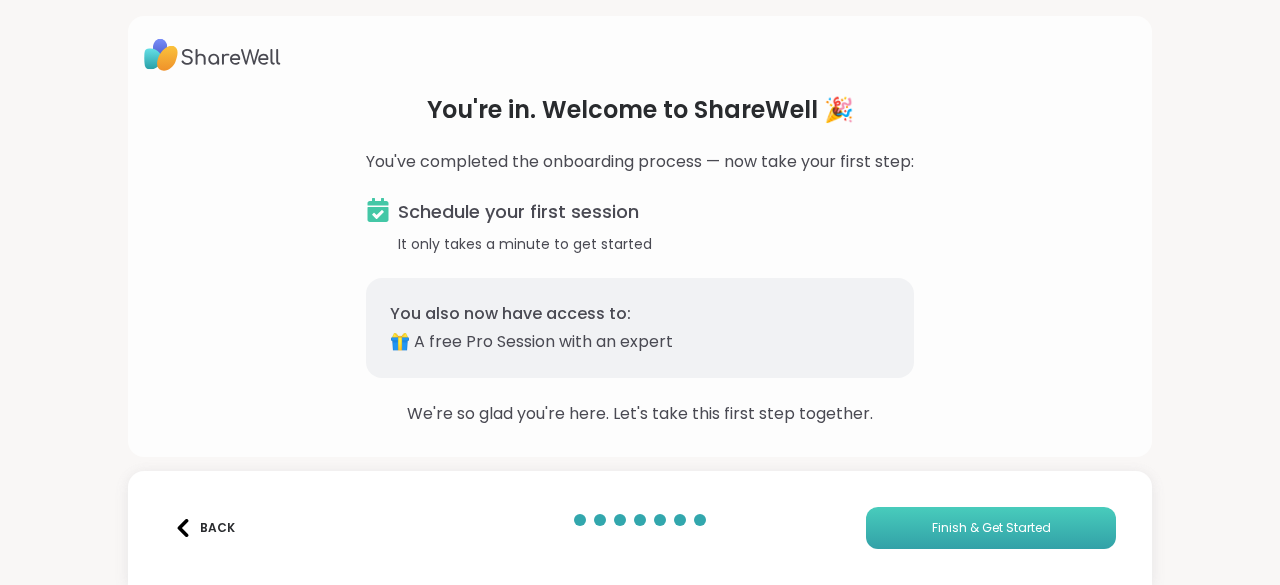 click on "Finish & Get Started" at bounding box center (991, 528) 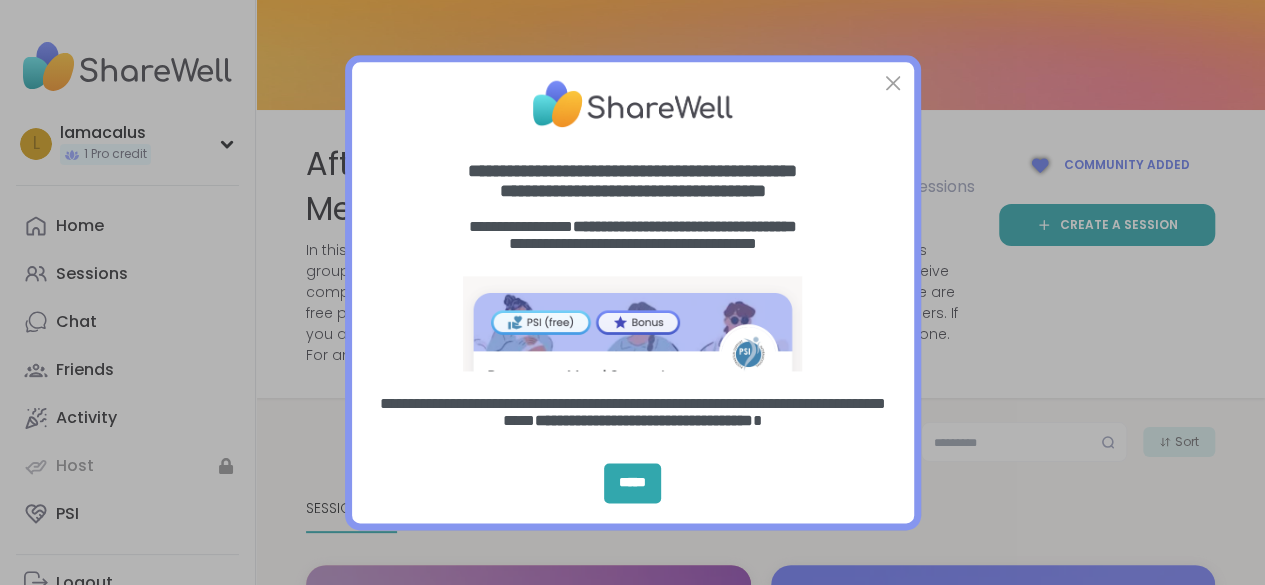 scroll, scrollTop: 0, scrollLeft: 0, axis: both 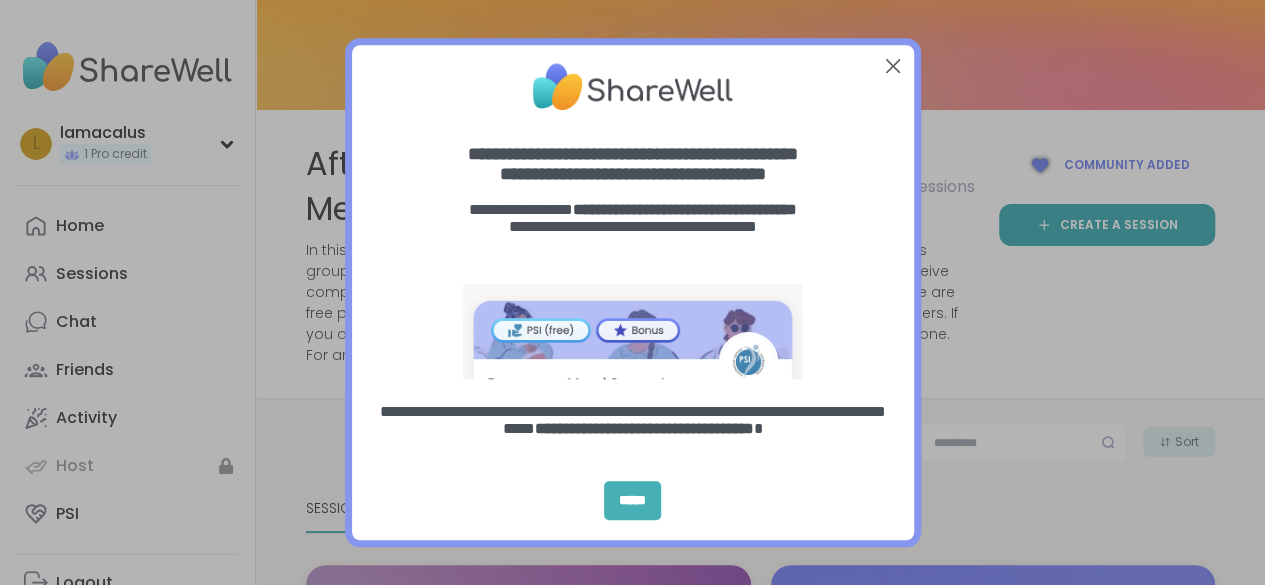 click on "*****" at bounding box center [632, 501] 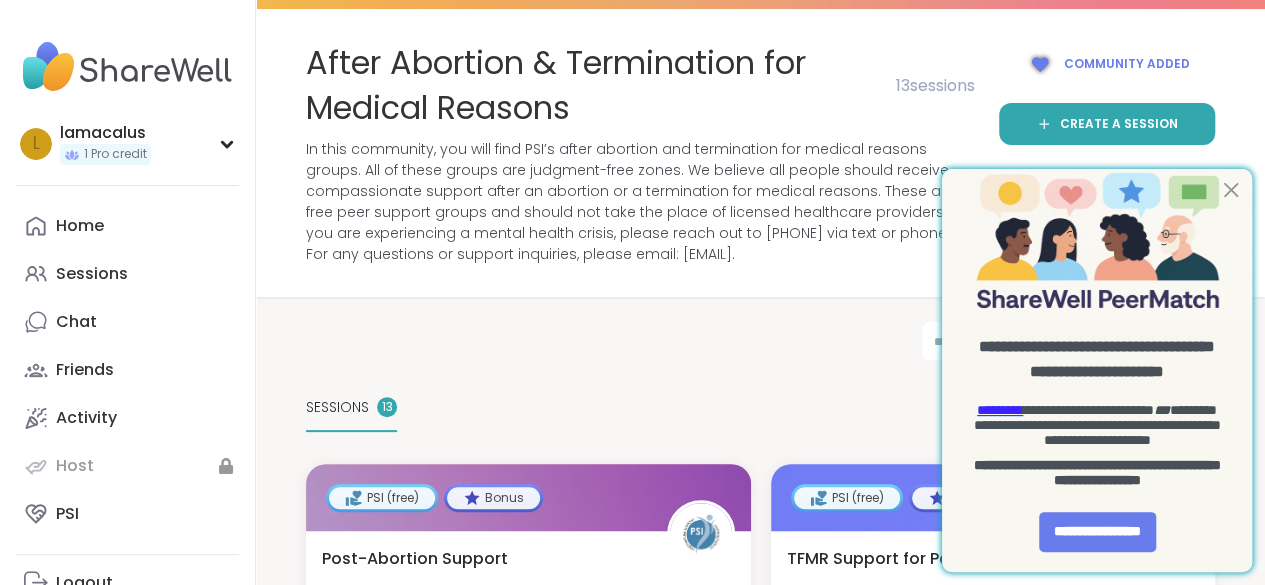 scroll, scrollTop: 0, scrollLeft: 0, axis: both 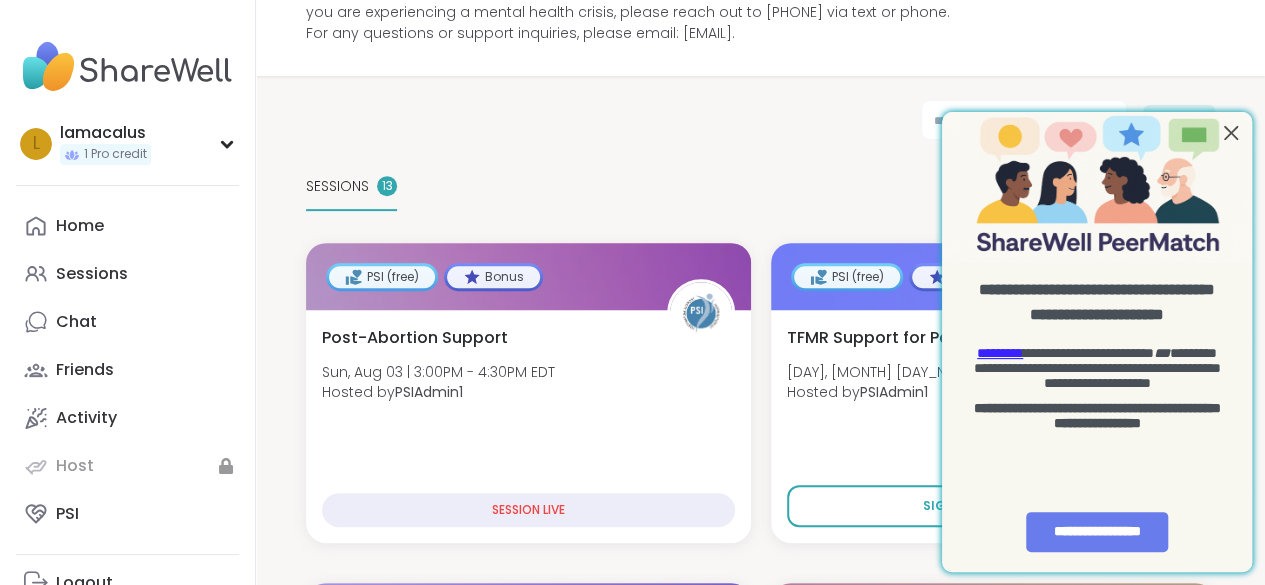 click at bounding box center [1231, 132] 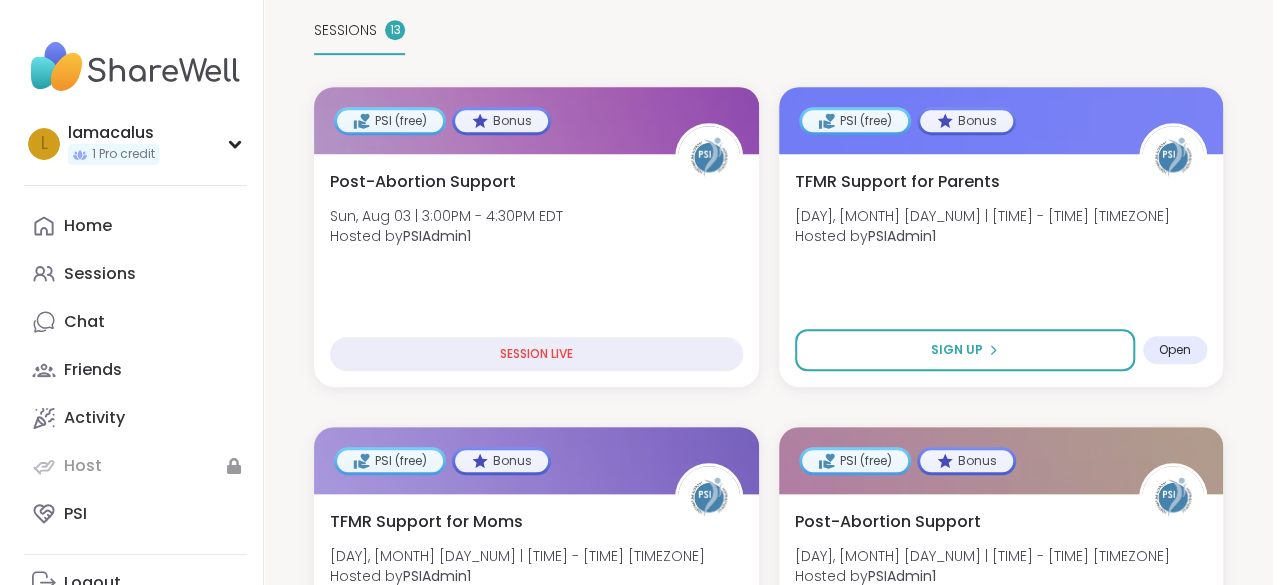 scroll, scrollTop: 482, scrollLeft: 0, axis: vertical 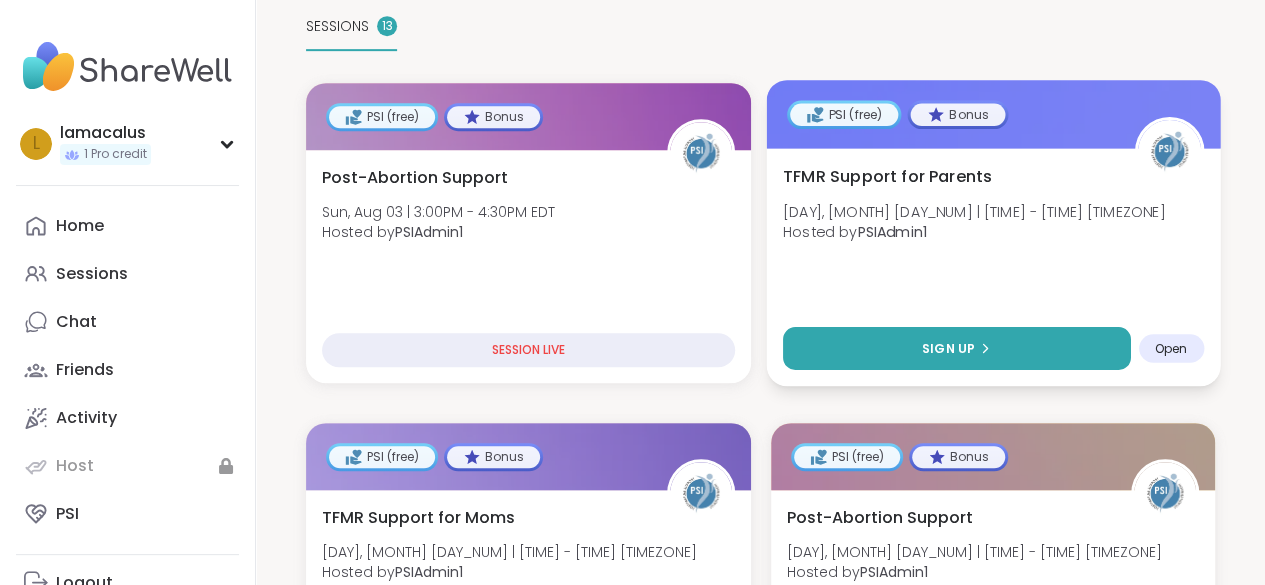 click on "Sign Up" at bounding box center [947, 348] 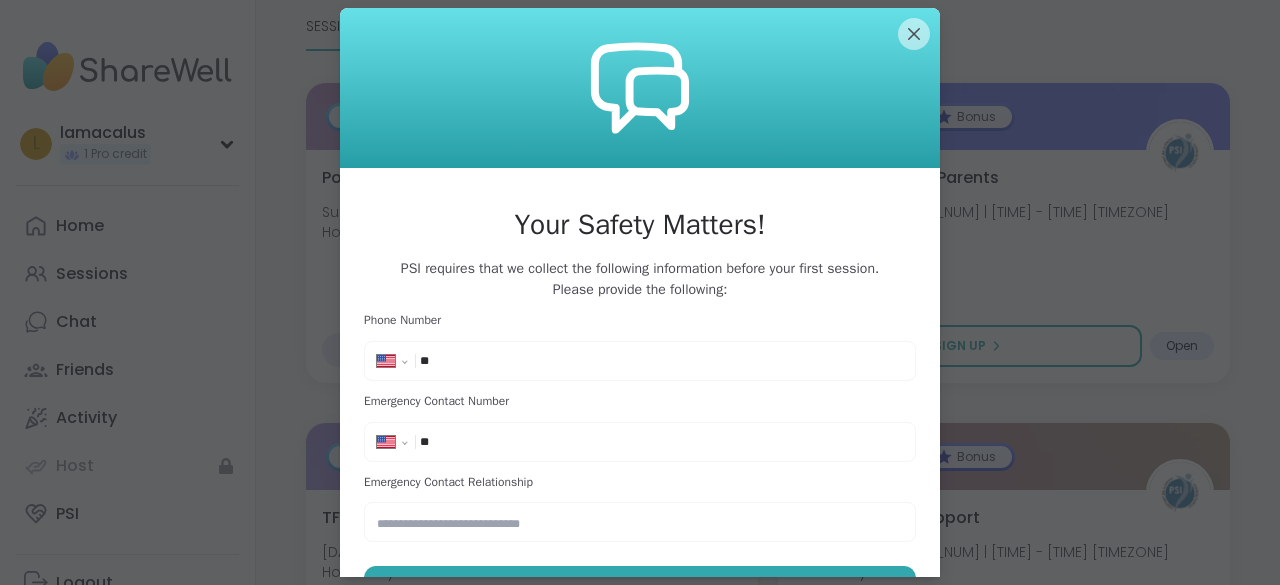 click on "**********" at bounding box center [458, 361] 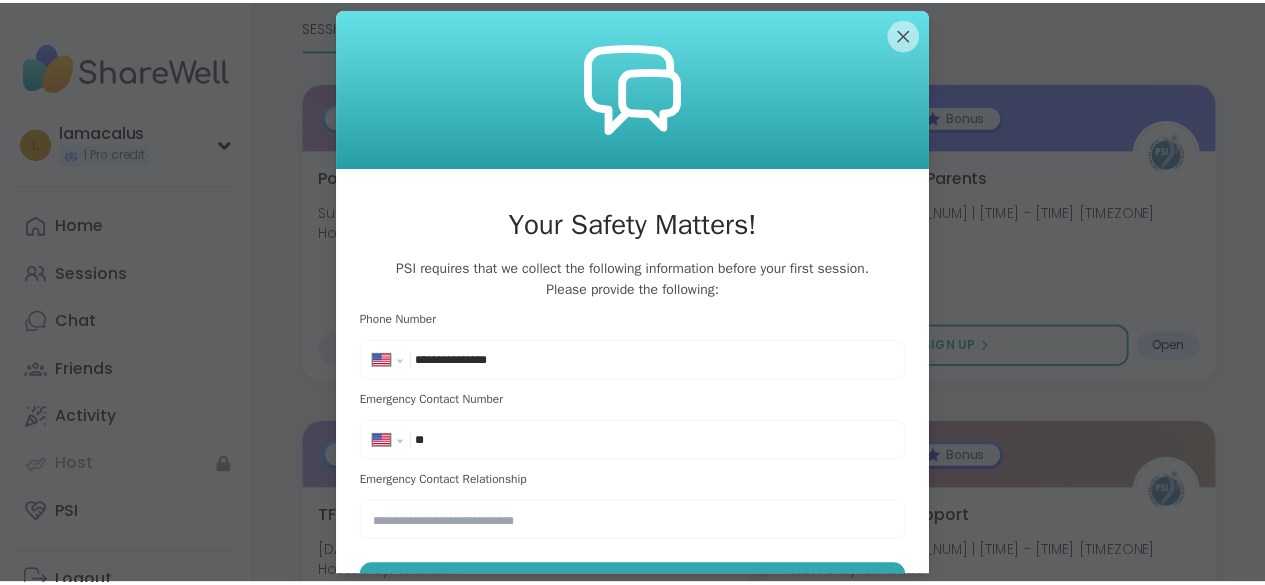 scroll, scrollTop: 47, scrollLeft: 0, axis: vertical 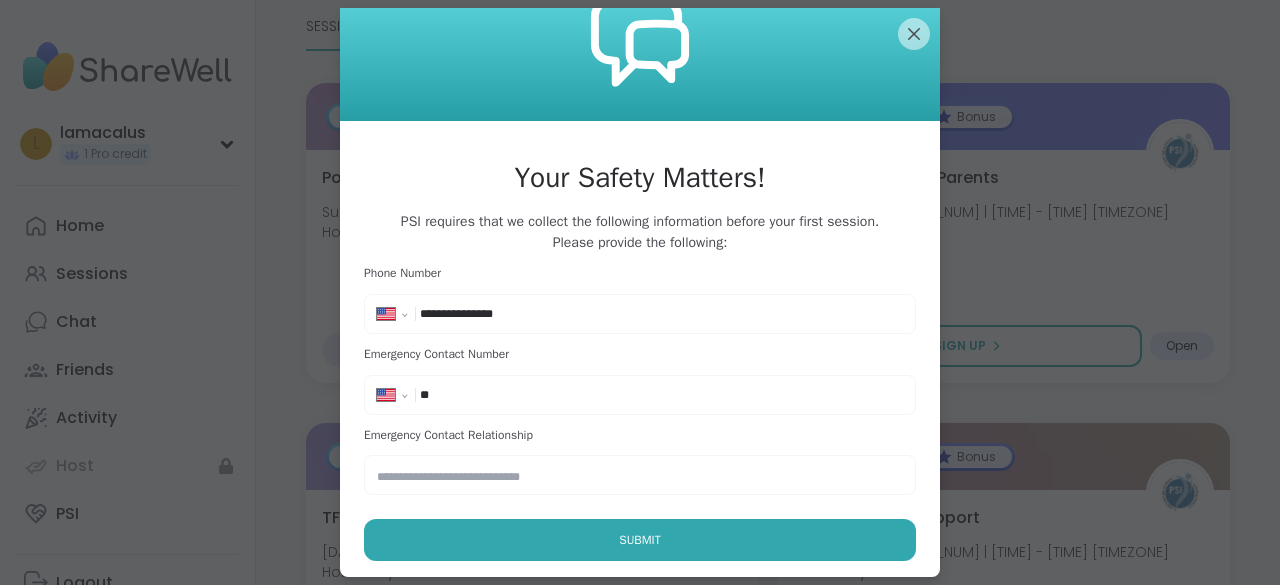 type on "**********" 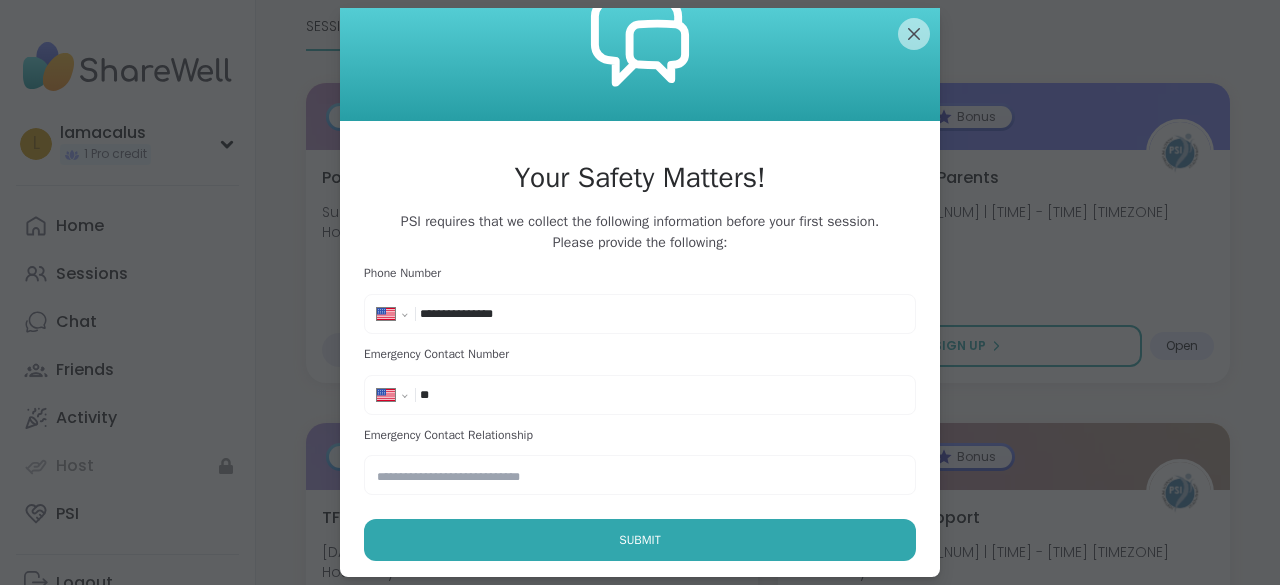 click on "**" at bounding box center (480, 395) 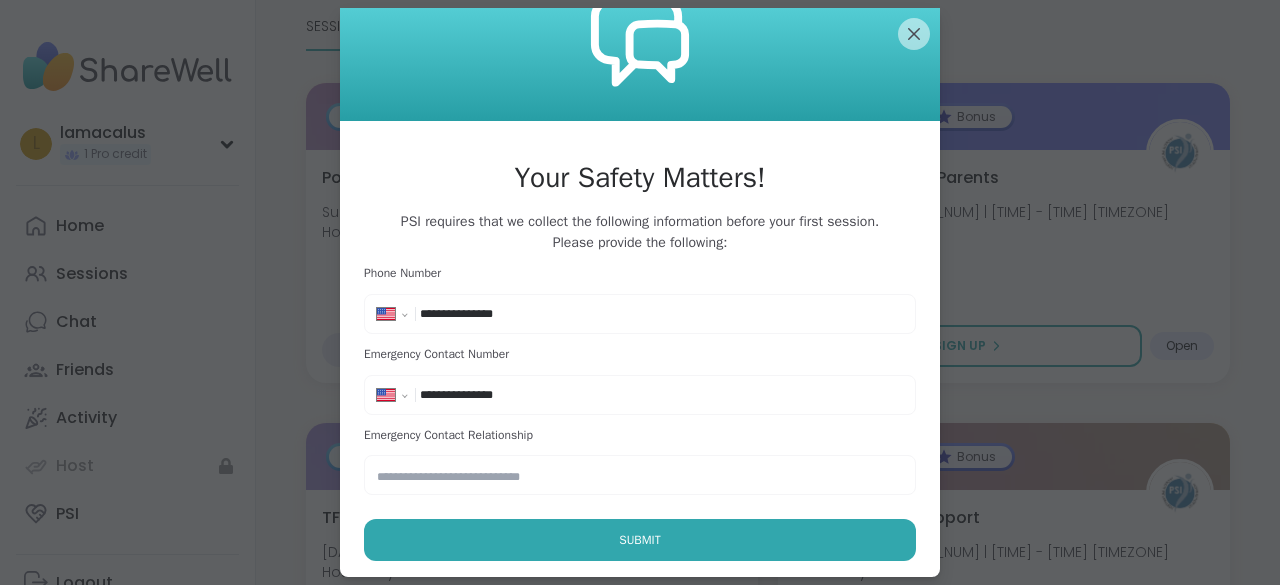 type on "**********" 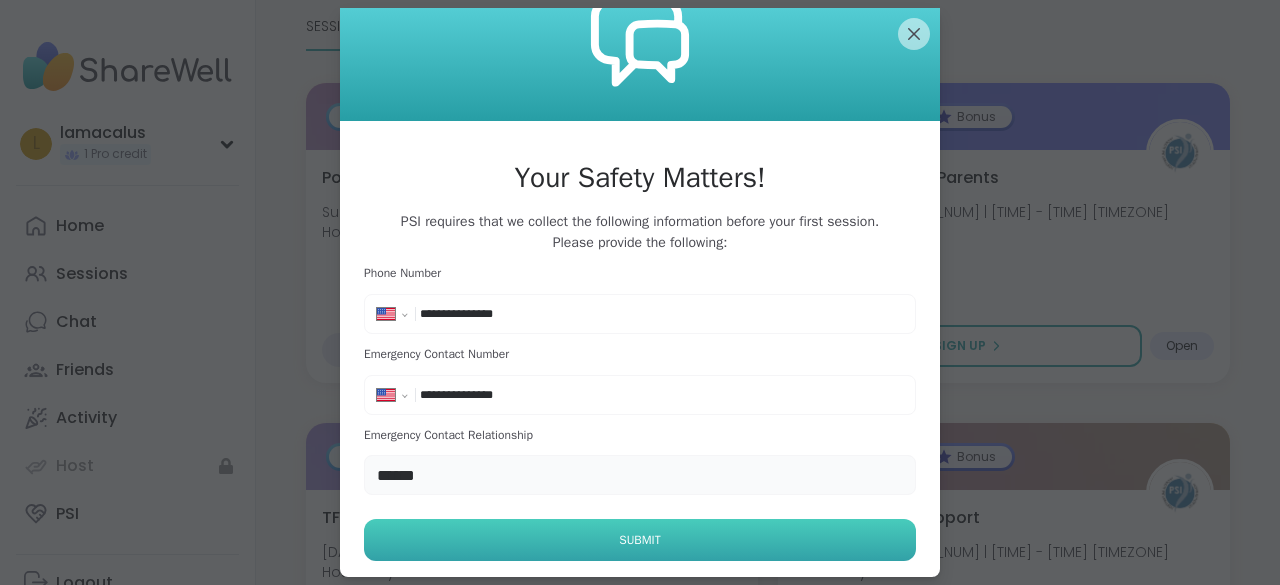 type on "******" 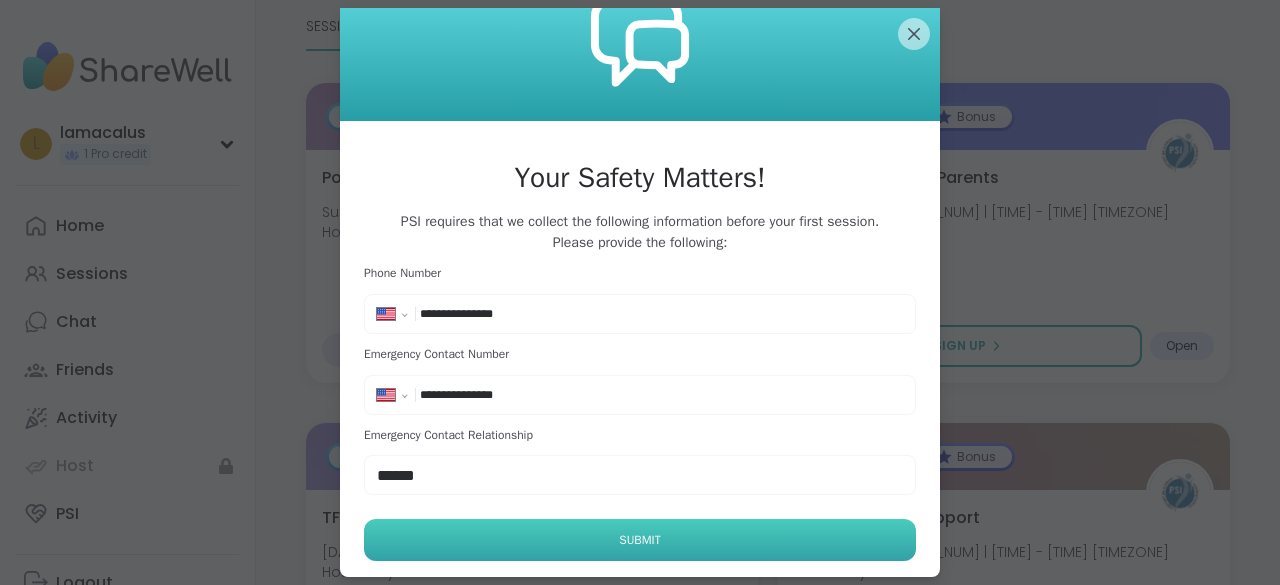 click on "Submit" at bounding box center [640, 540] 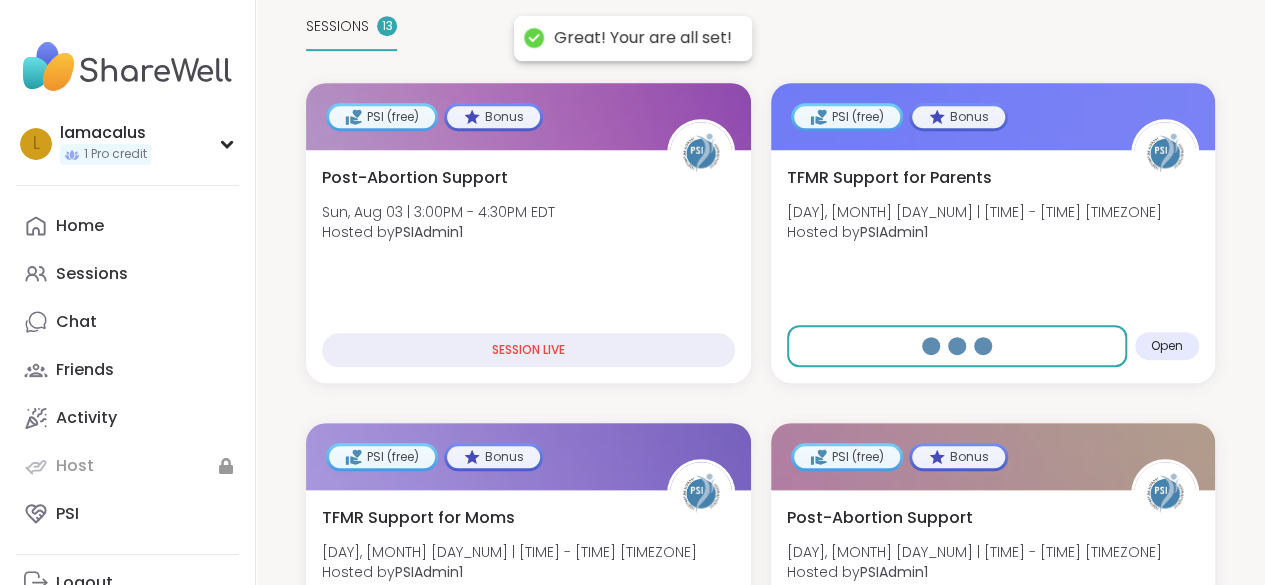 select on "**" 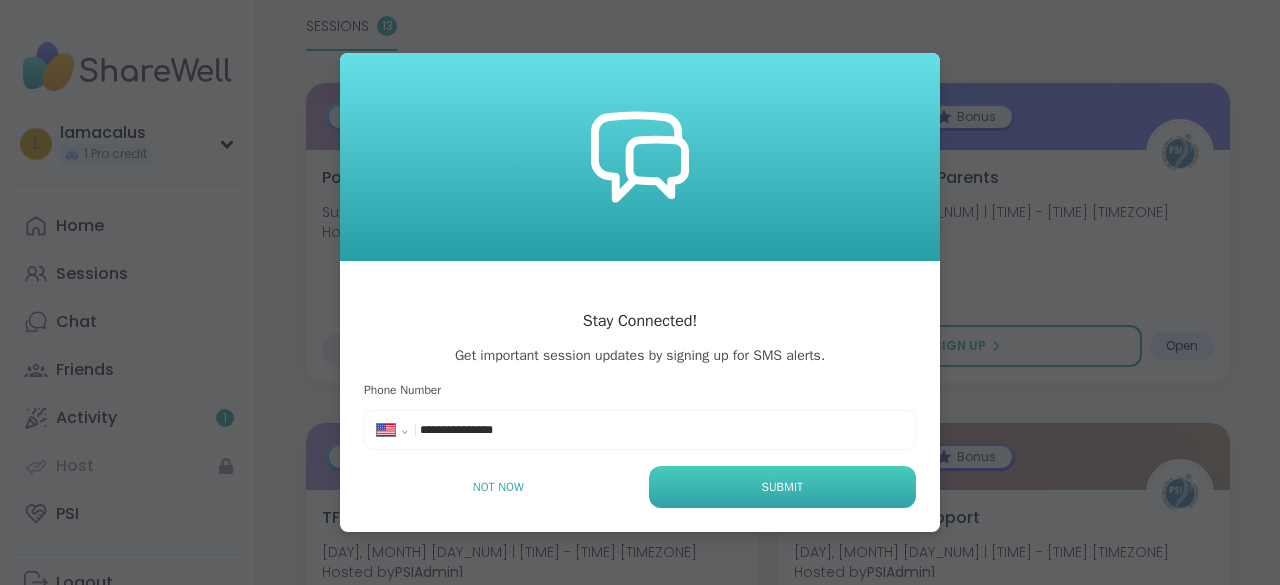 click on "Submit" at bounding box center [782, 487] 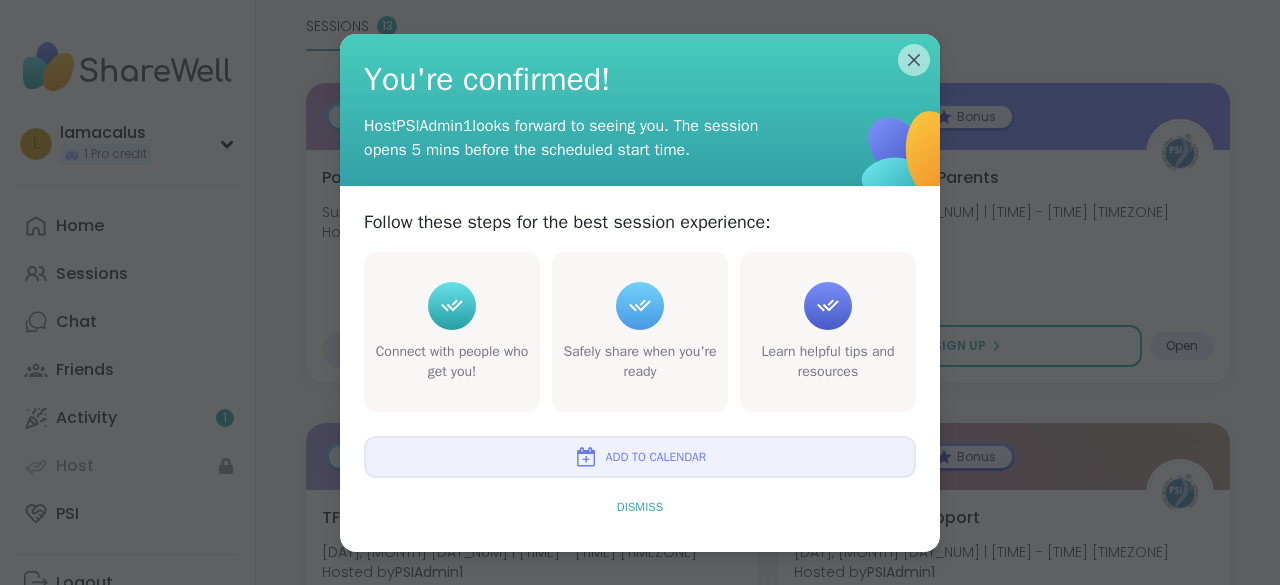 click on "Dismiss" at bounding box center [640, 507] 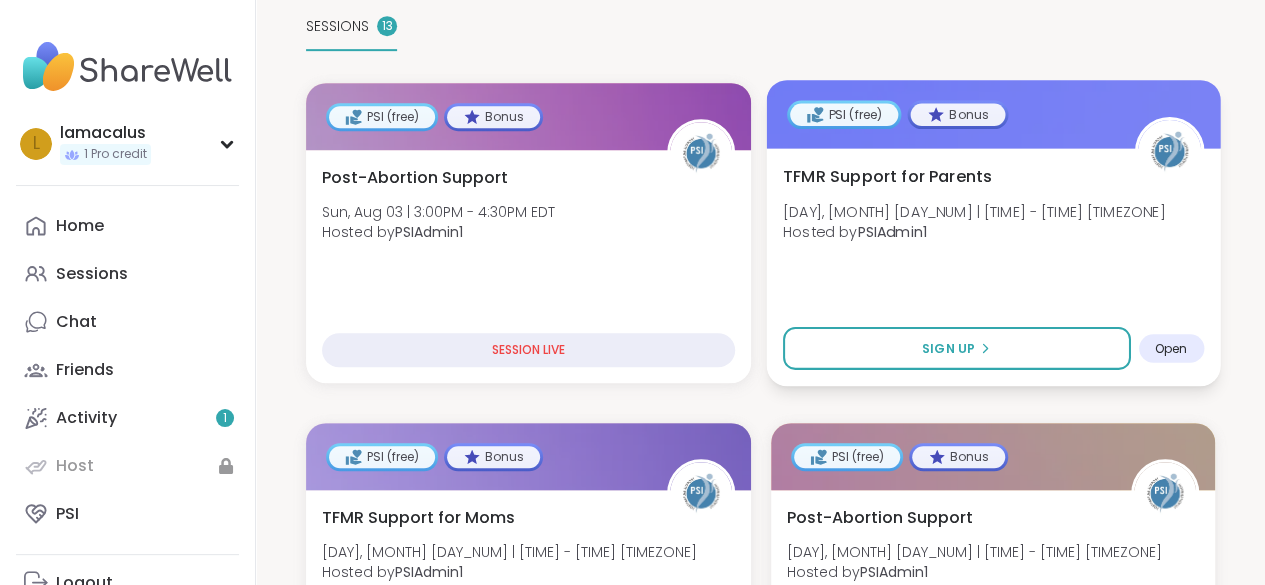 click on "Open" at bounding box center (1170, 348) 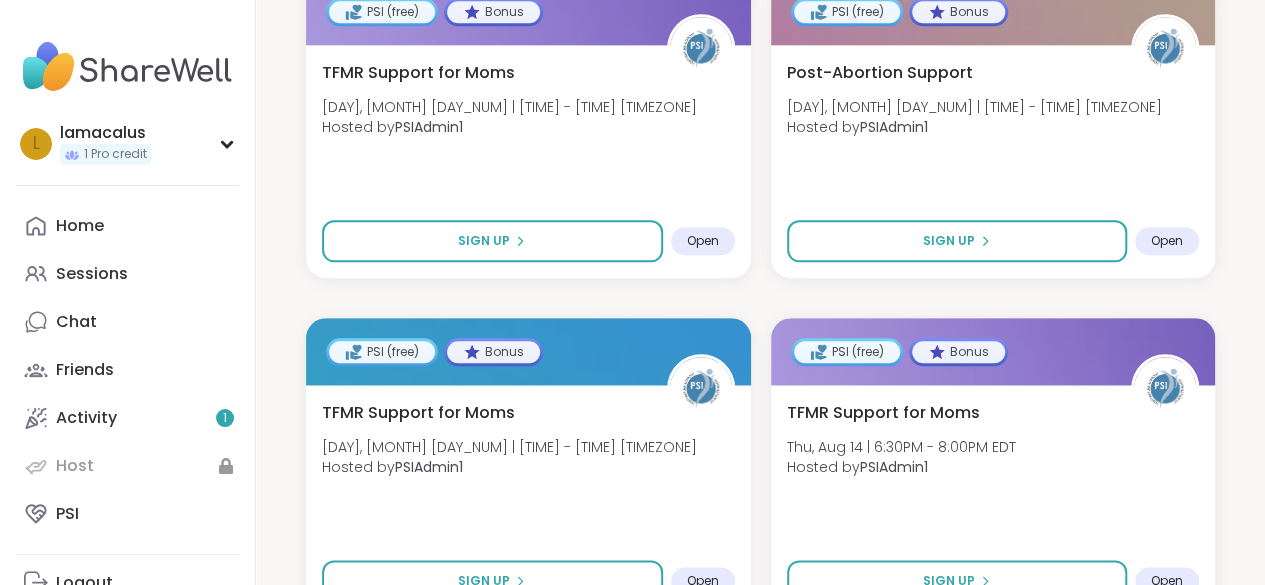 scroll, scrollTop: 930, scrollLeft: 0, axis: vertical 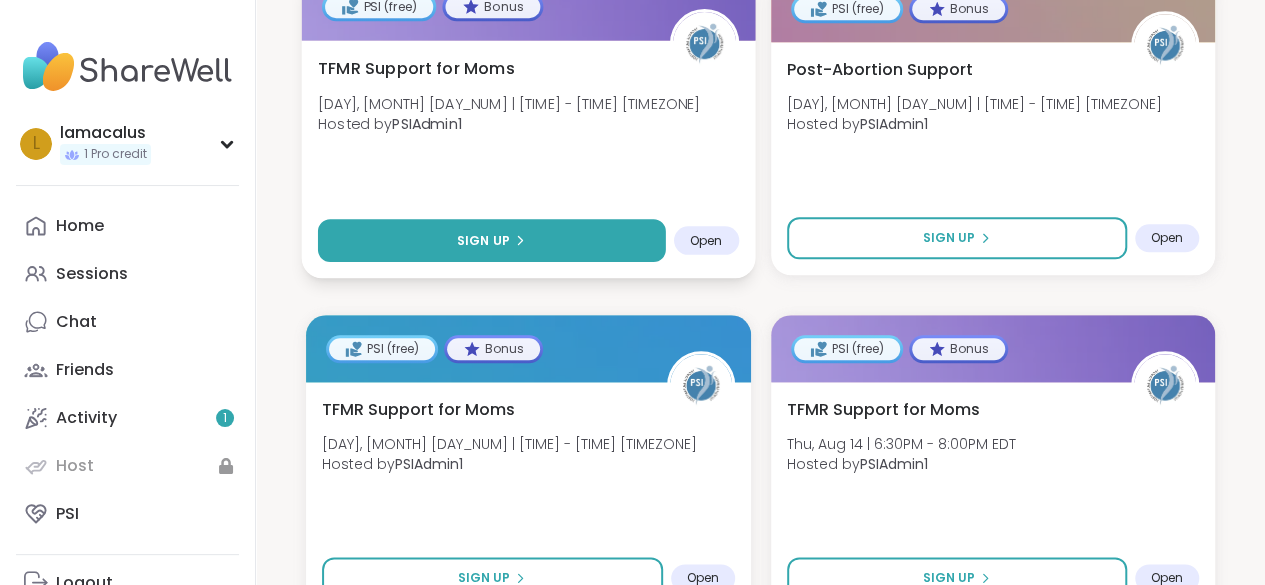 click on "Sign Up" at bounding box center [491, 239] 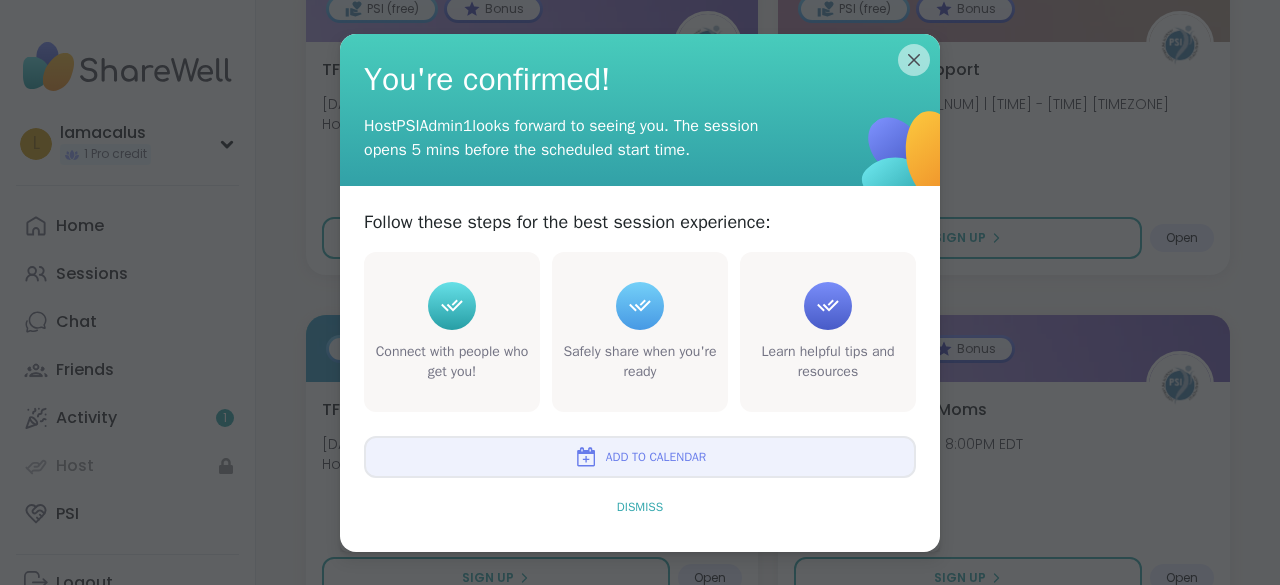 drag, startPoint x: 650, startPoint y: 449, endPoint x: 644, endPoint y: 508, distance: 59.3043 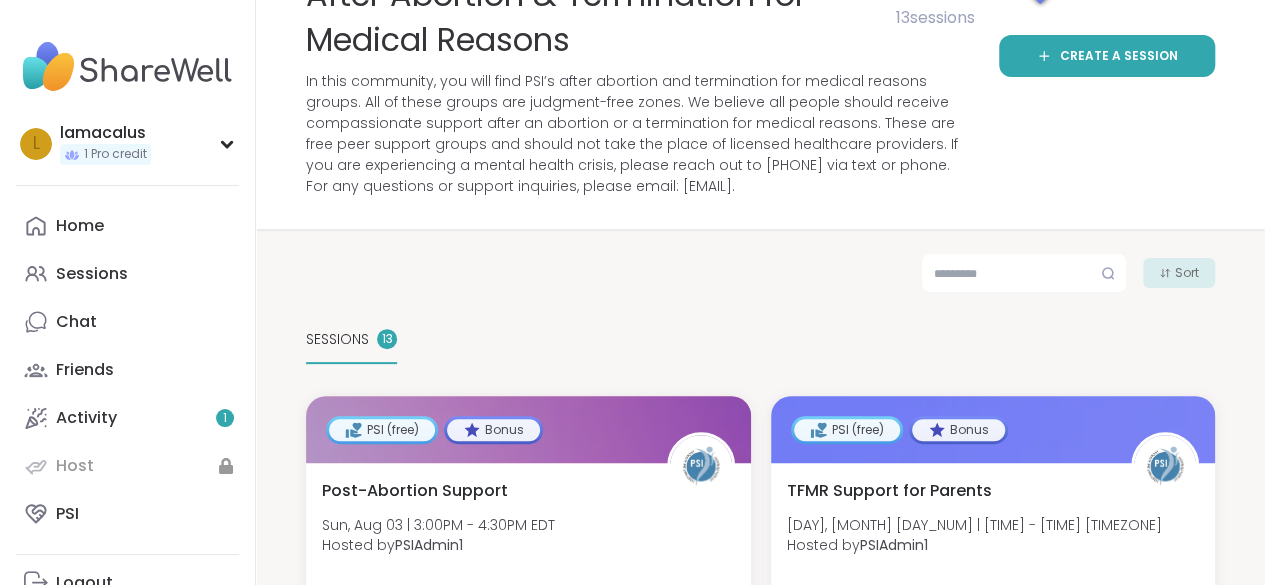 scroll, scrollTop: 166, scrollLeft: 0, axis: vertical 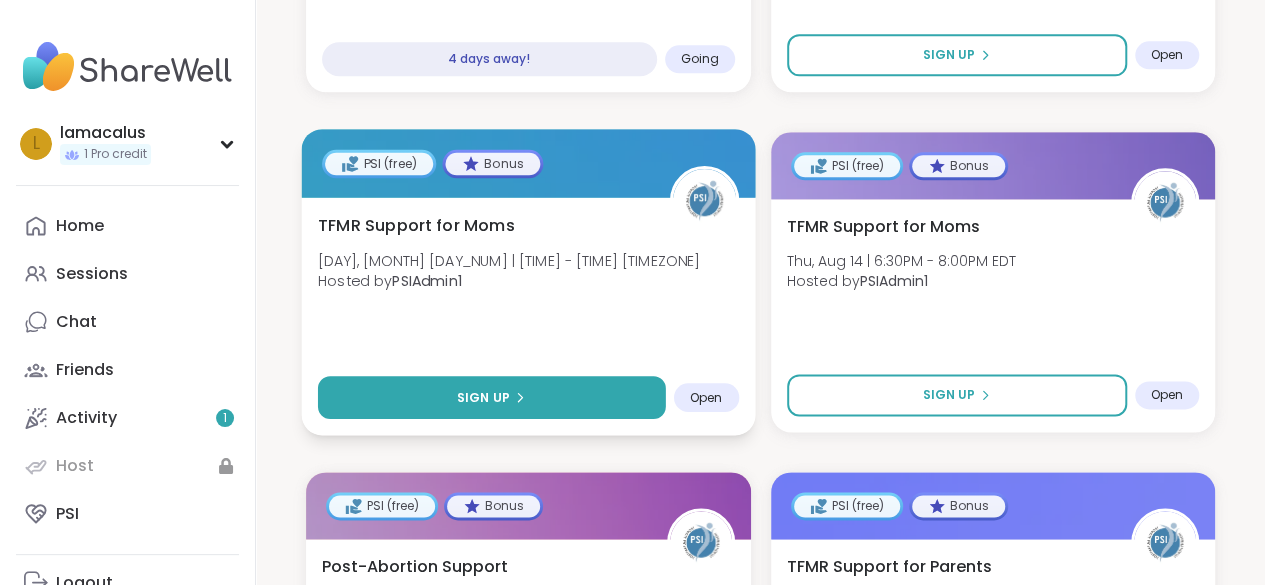 click on "Sign Up" at bounding box center [491, 396] 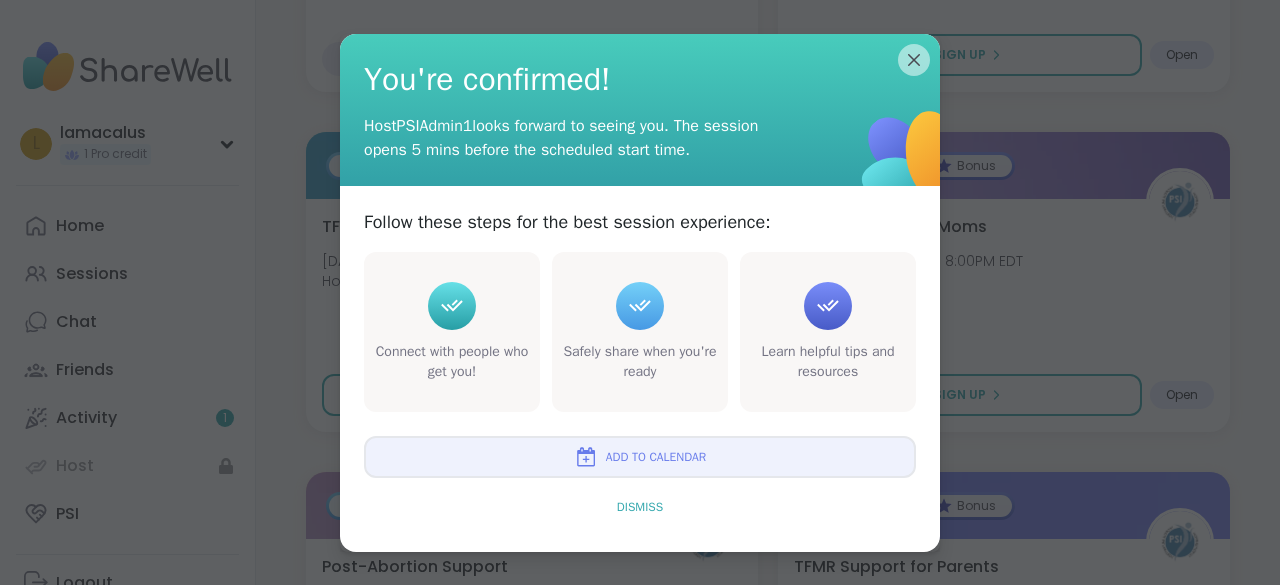 click on "Dismiss" at bounding box center [640, 507] 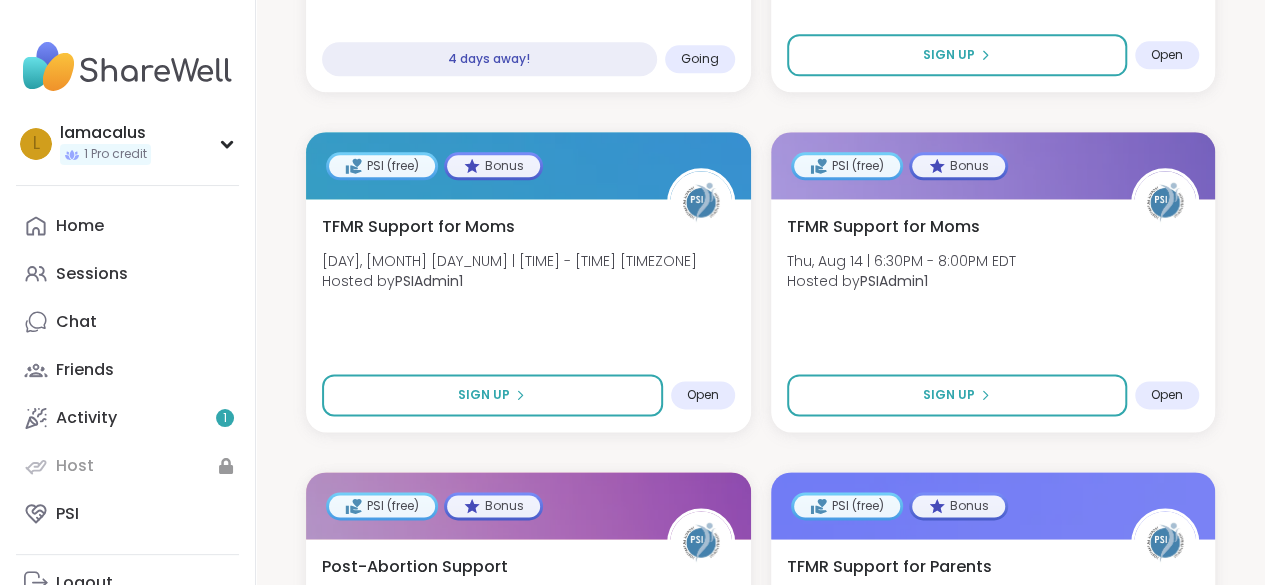 drag, startPoint x: 1262, startPoint y: 245, endPoint x: 1270, endPoint y: 221, distance: 25.298222 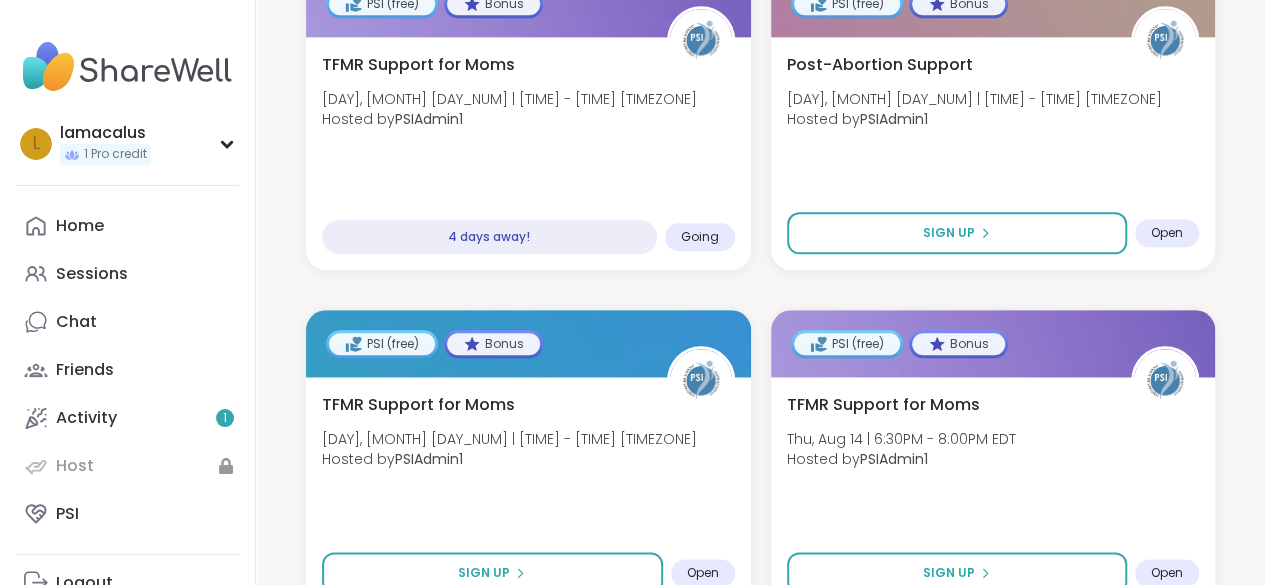 scroll, scrollTop: 949, scrollLeft: 0, axis: vertical 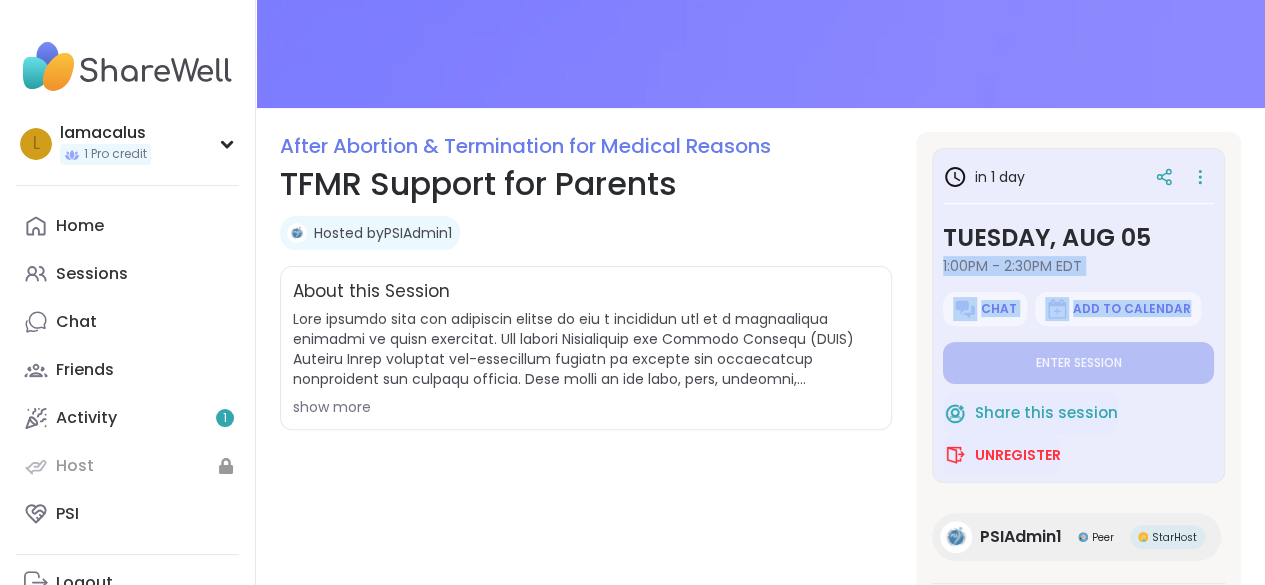 drag, startPoint x: 1261, startPoint y: 243, endPoint x: 1276, endPoint y: 283, distance: 42.72002 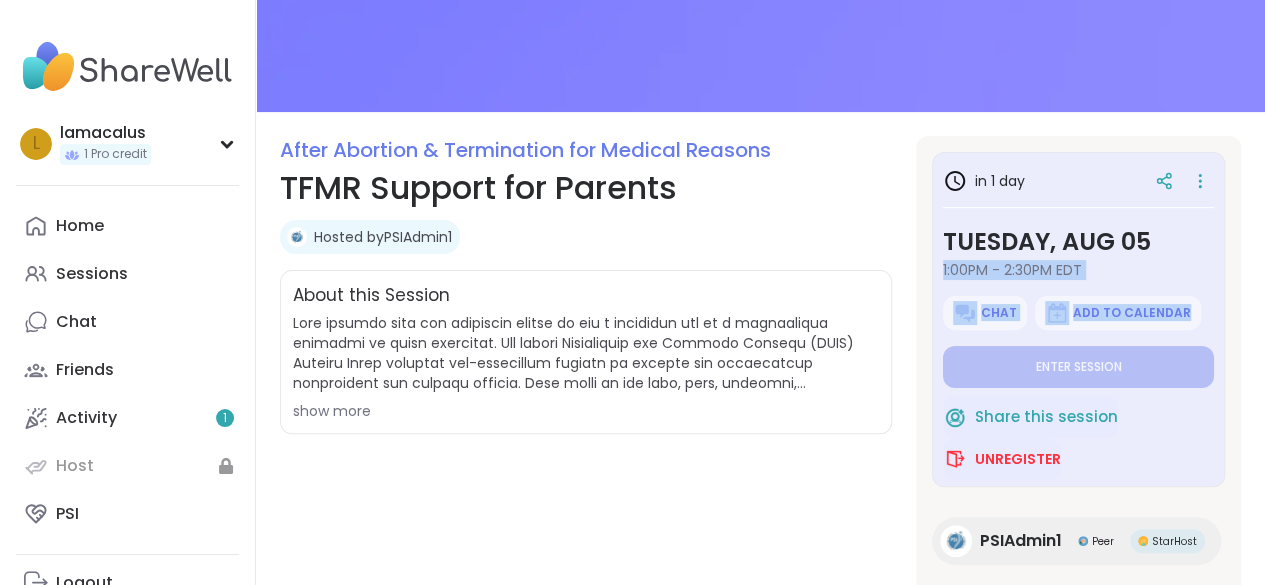 scroll, scrollTop: 0, scrollLeft: 0, axis: both 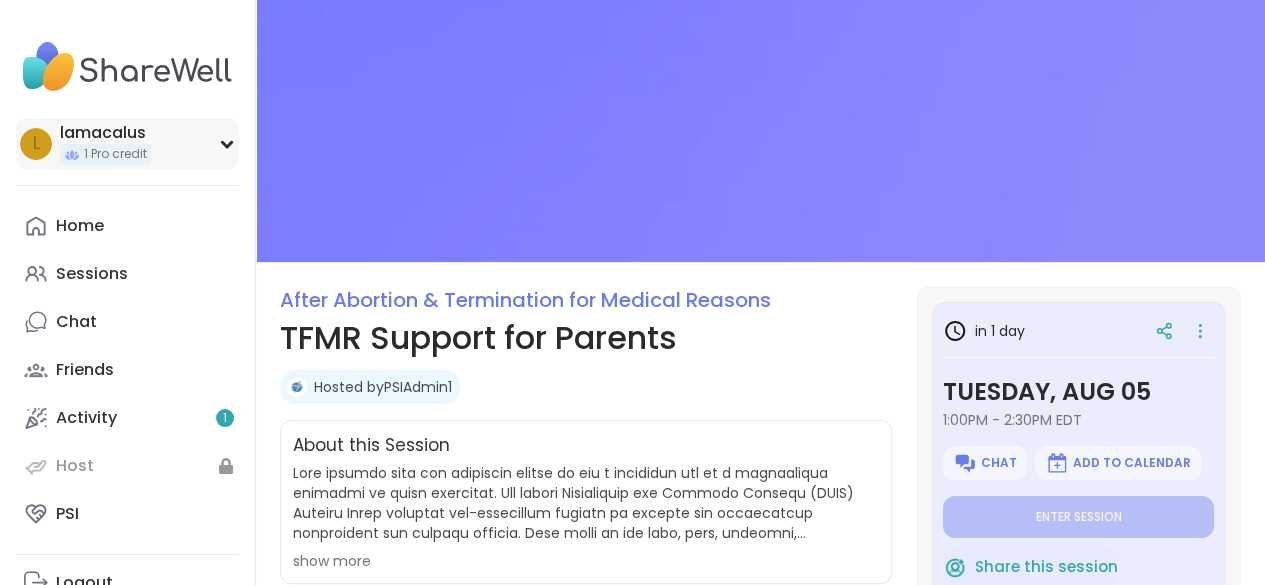 click on "1 Pro credit" at bounding box center [115, 154] 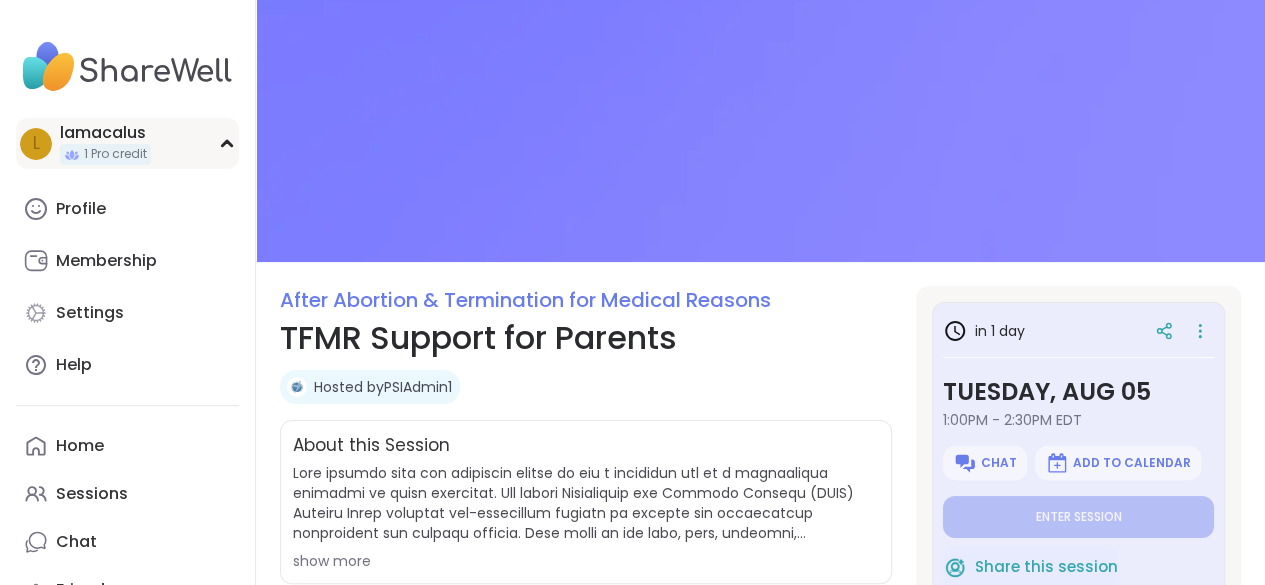 click on "1 Pro credit" at bounding box center (115, 154) 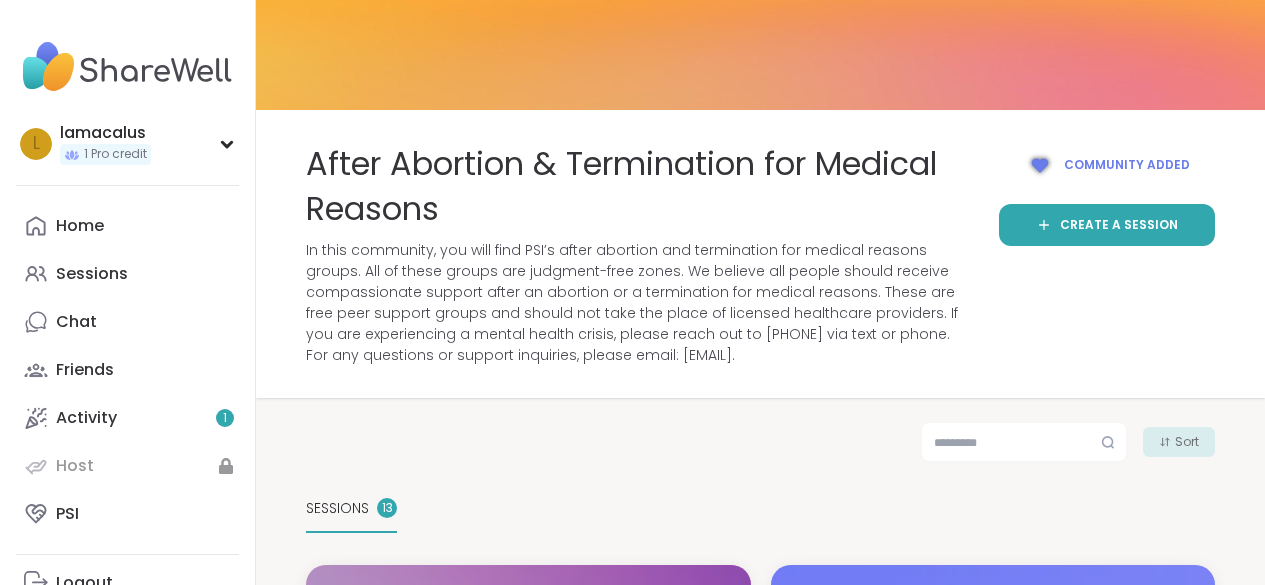 scroll, scrollTop: 949, scrollLeft: 0, axis: vertical 